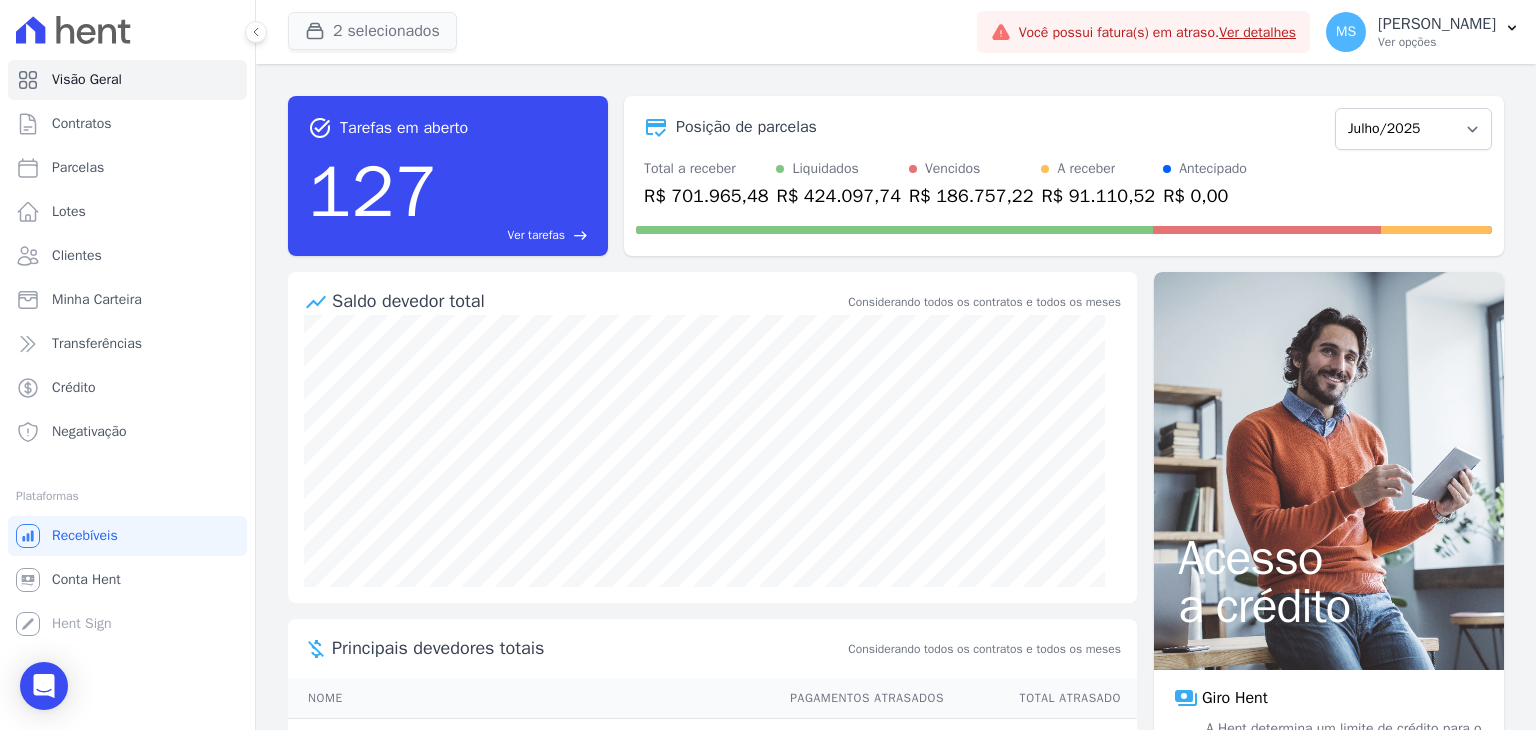 scroll, scrollTop: 0, scrollLeft: 0, axis: both 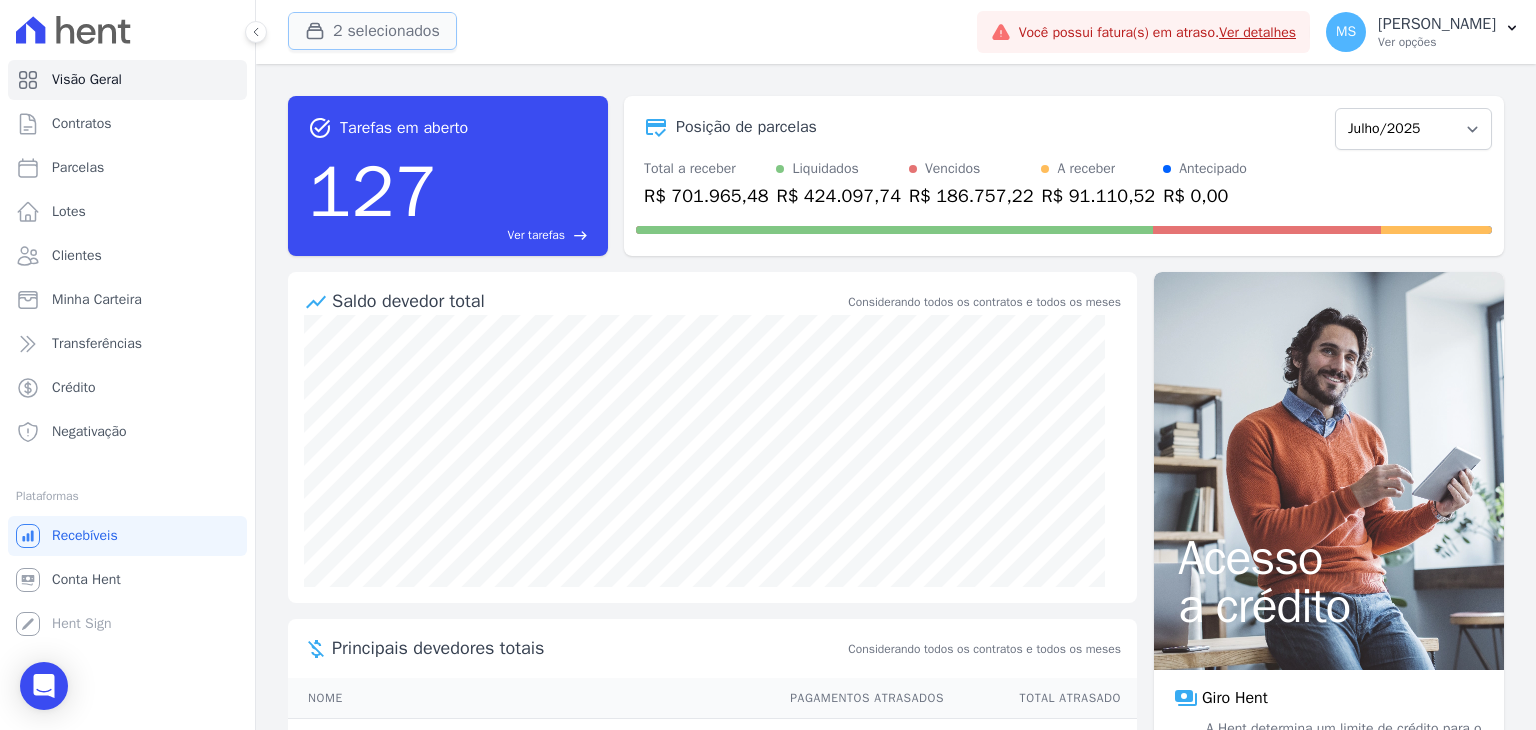 click on "2 selecionados" at bounding box center [372, 31] 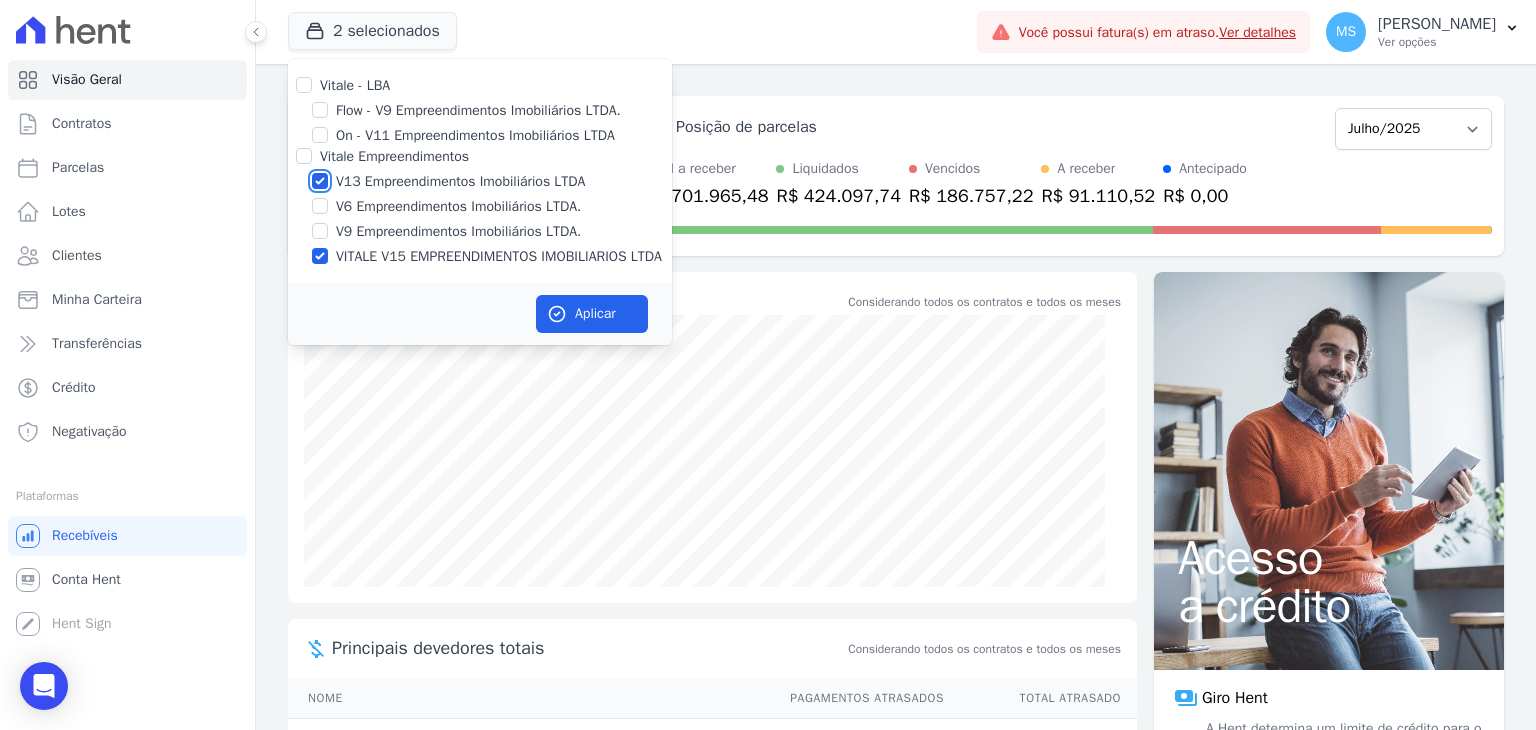 click on "V13 Empreendimentos Imobiliários LTDA" at bounding box center [320, 181] 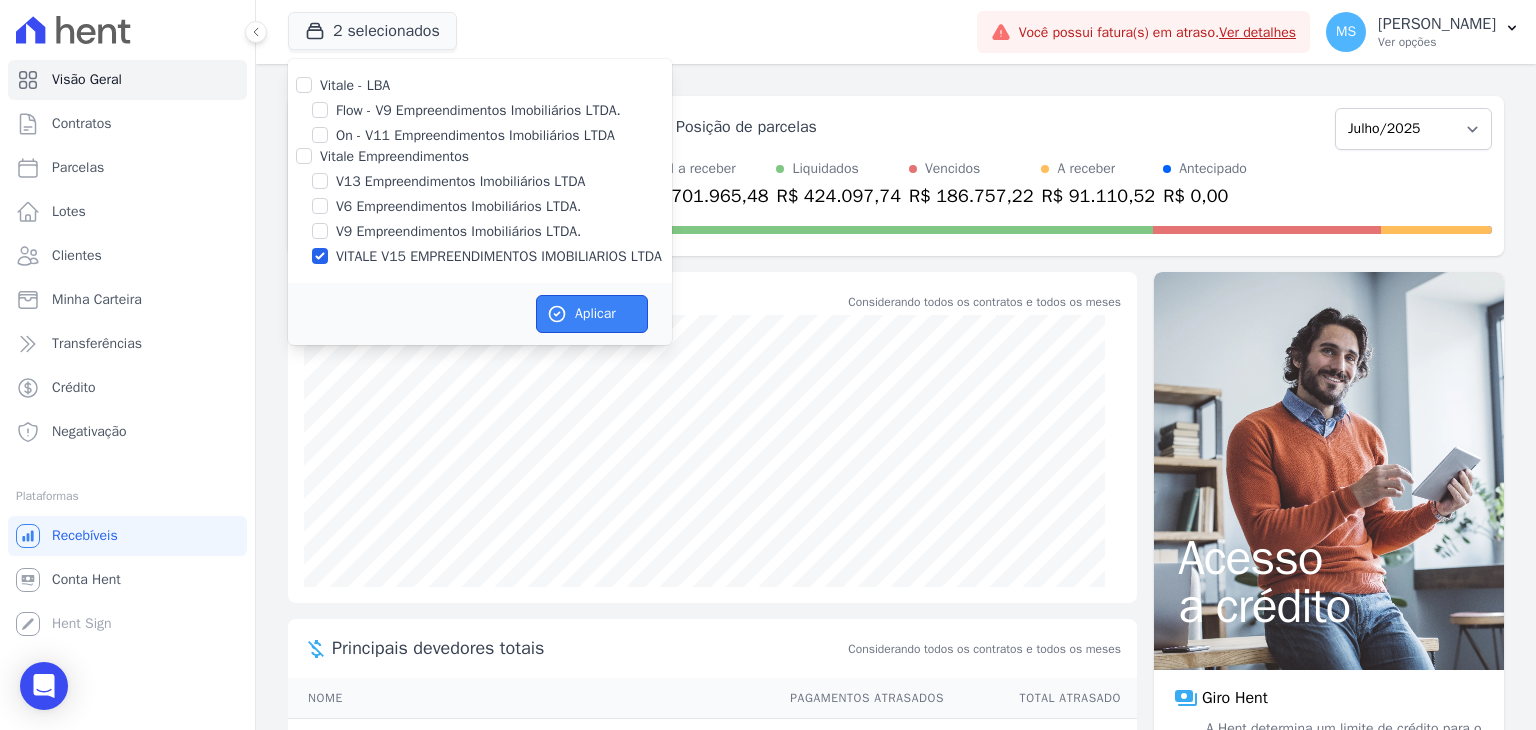 click on "Aplicar" at bounding box center [592, 314] 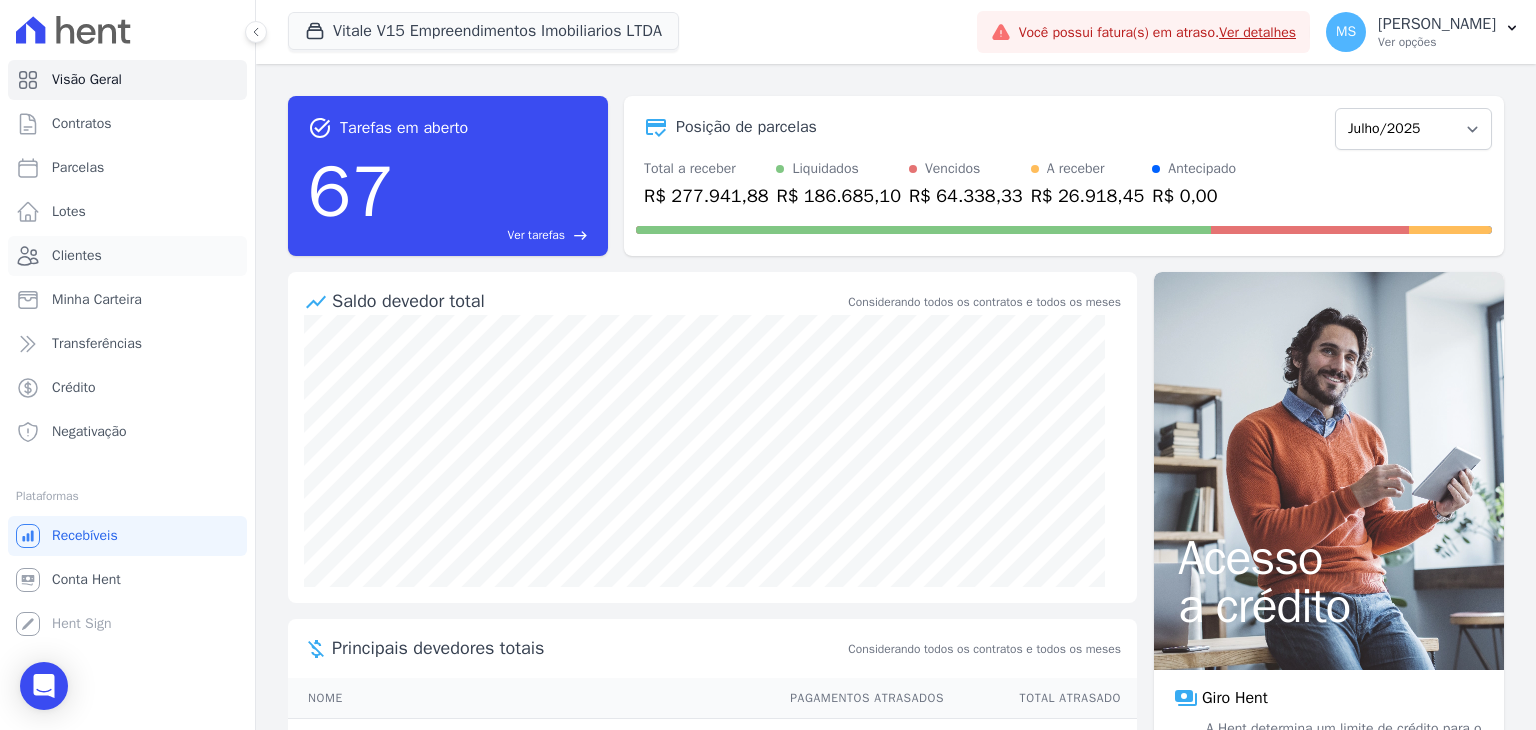 click on "Clientes" at bounding box center [77, 256] 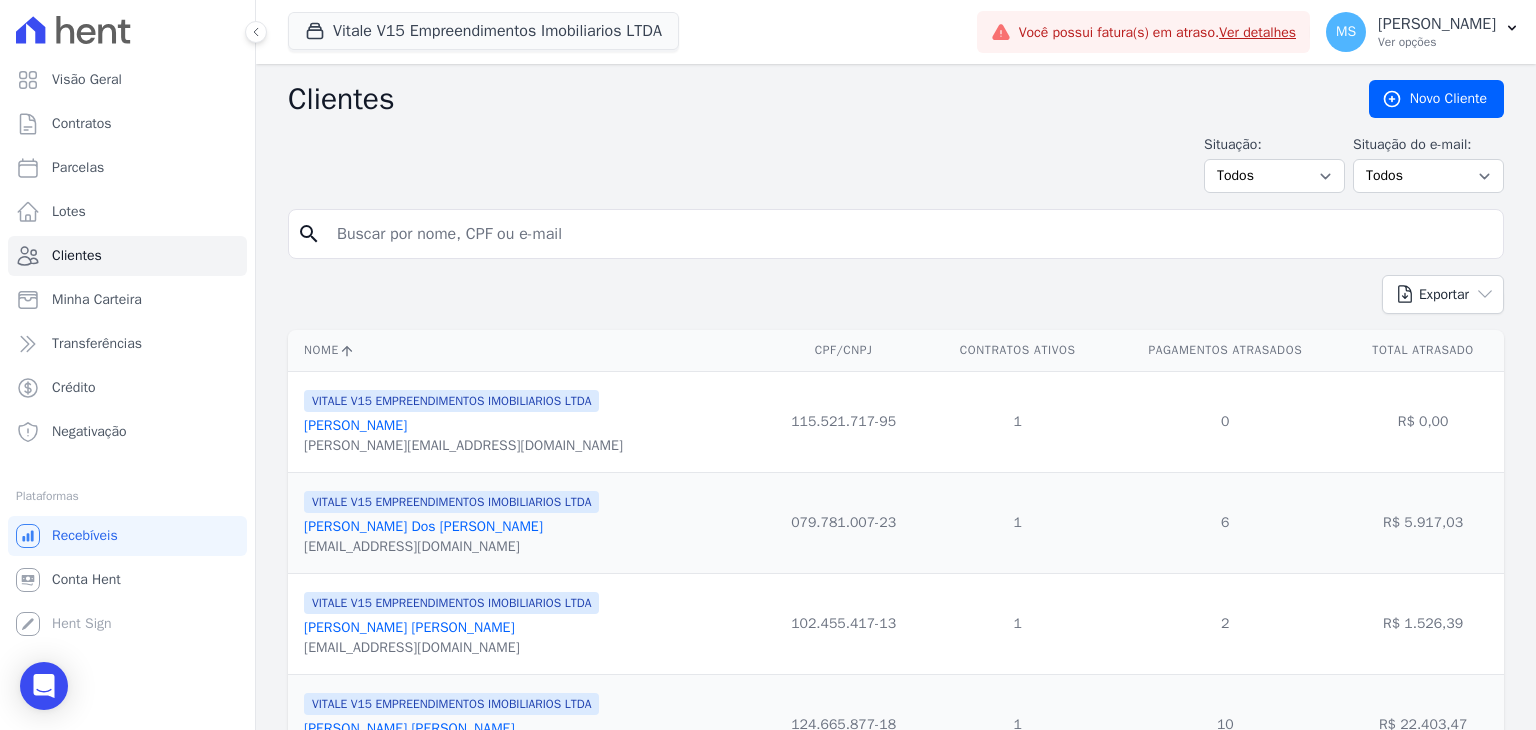 click at bounding box center [910, 234] 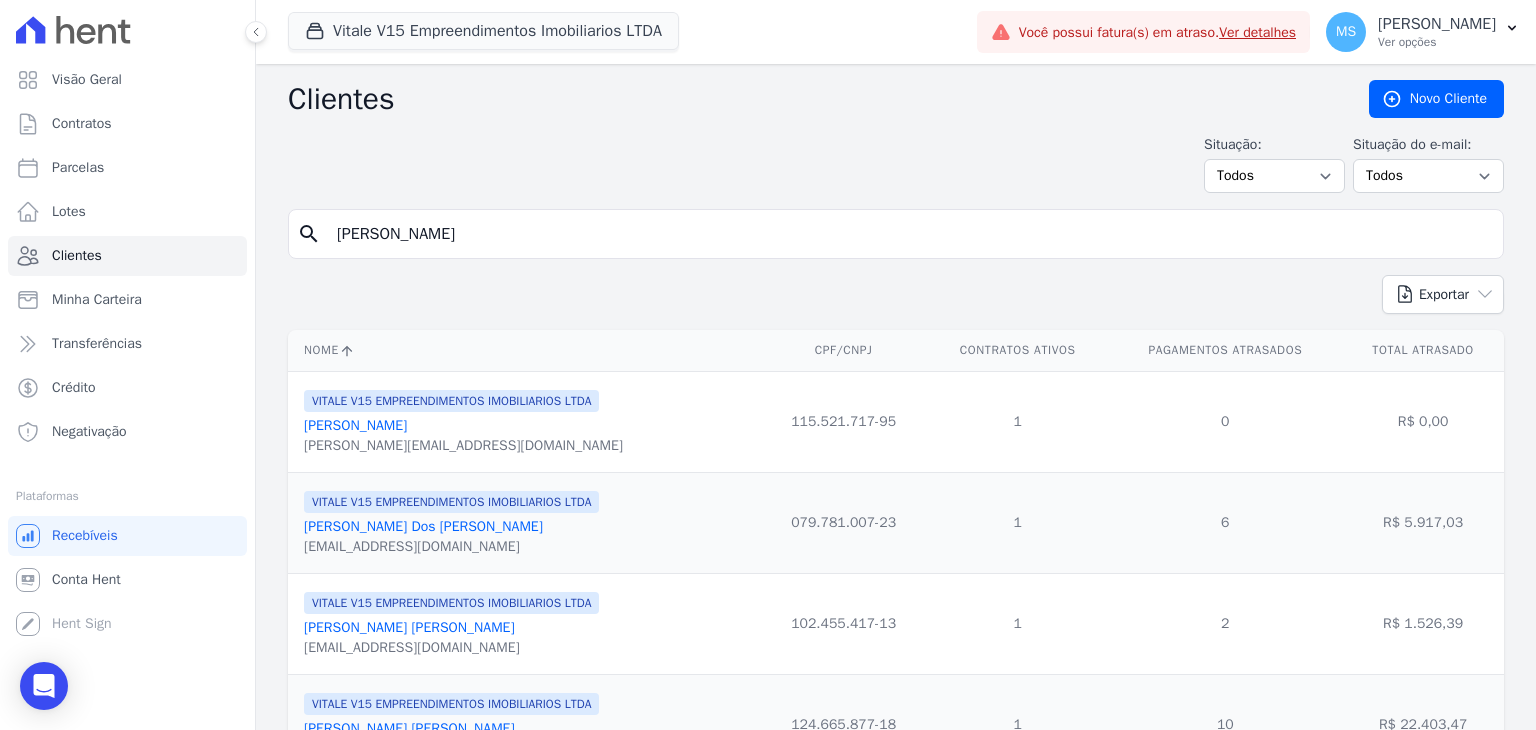 type on "[PERSON_NAME]" 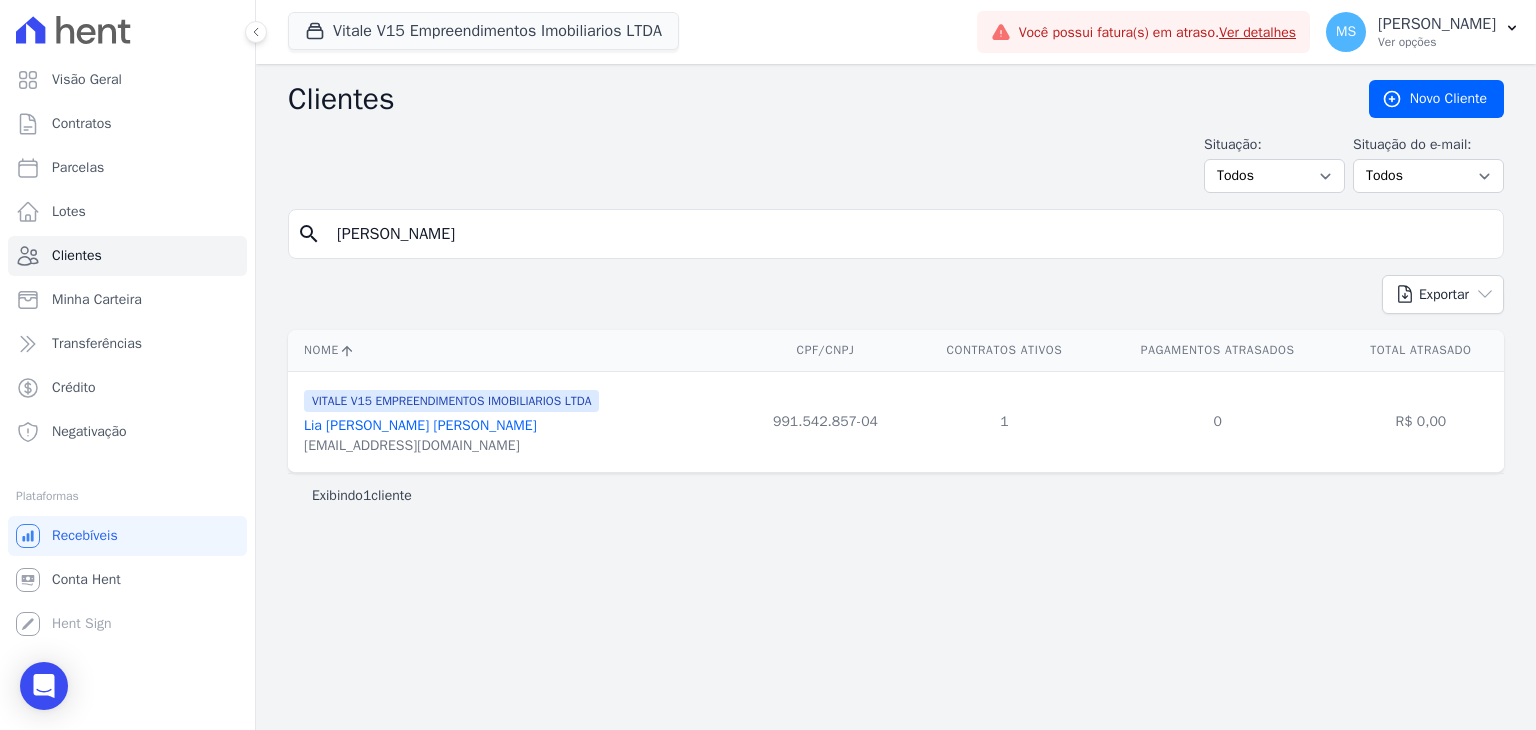 click on "Lia [PERSON_NAME] [PERSON_NAME]" at bounding box center [420, 425] 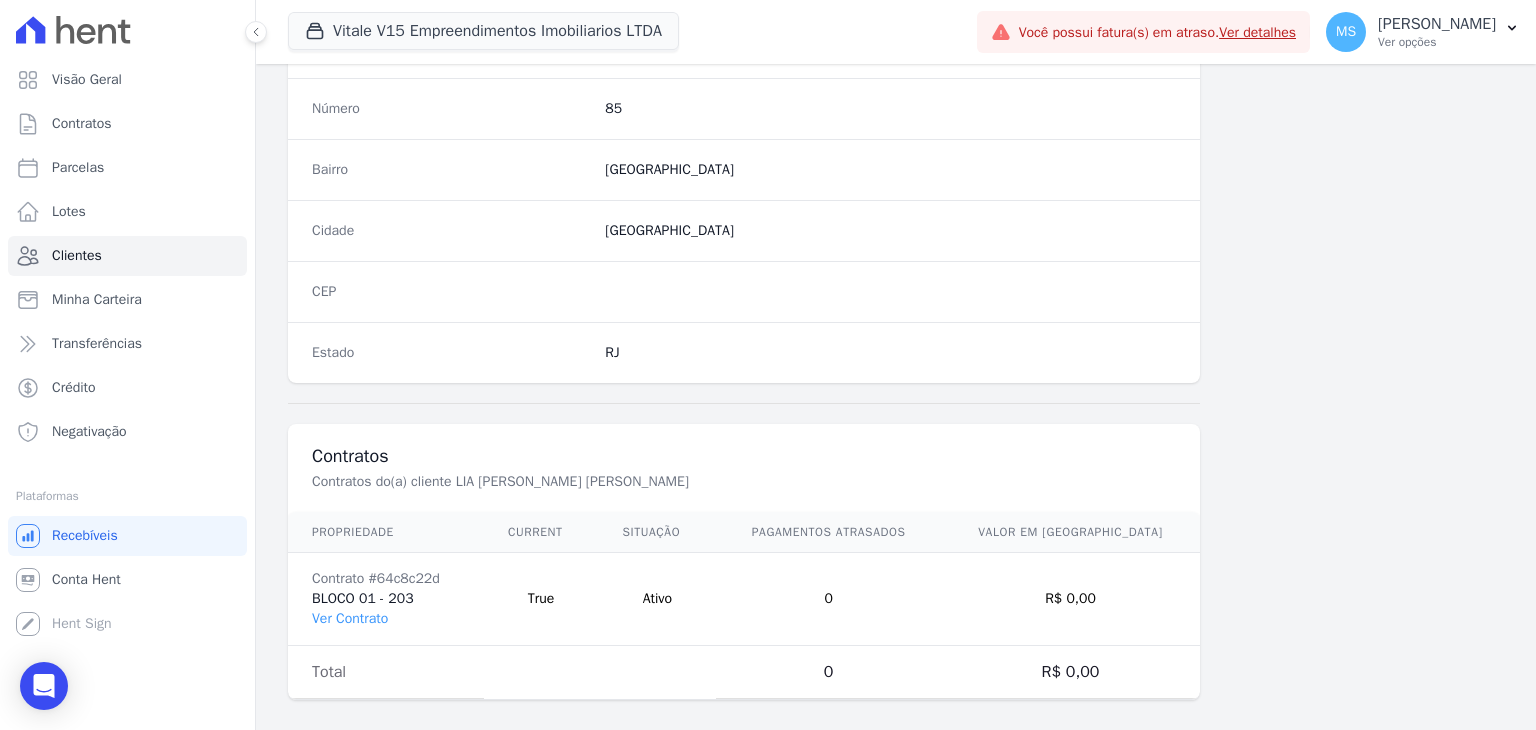 scroll, scrollTop: 1135, scrollLeft: 0, axis: vertical 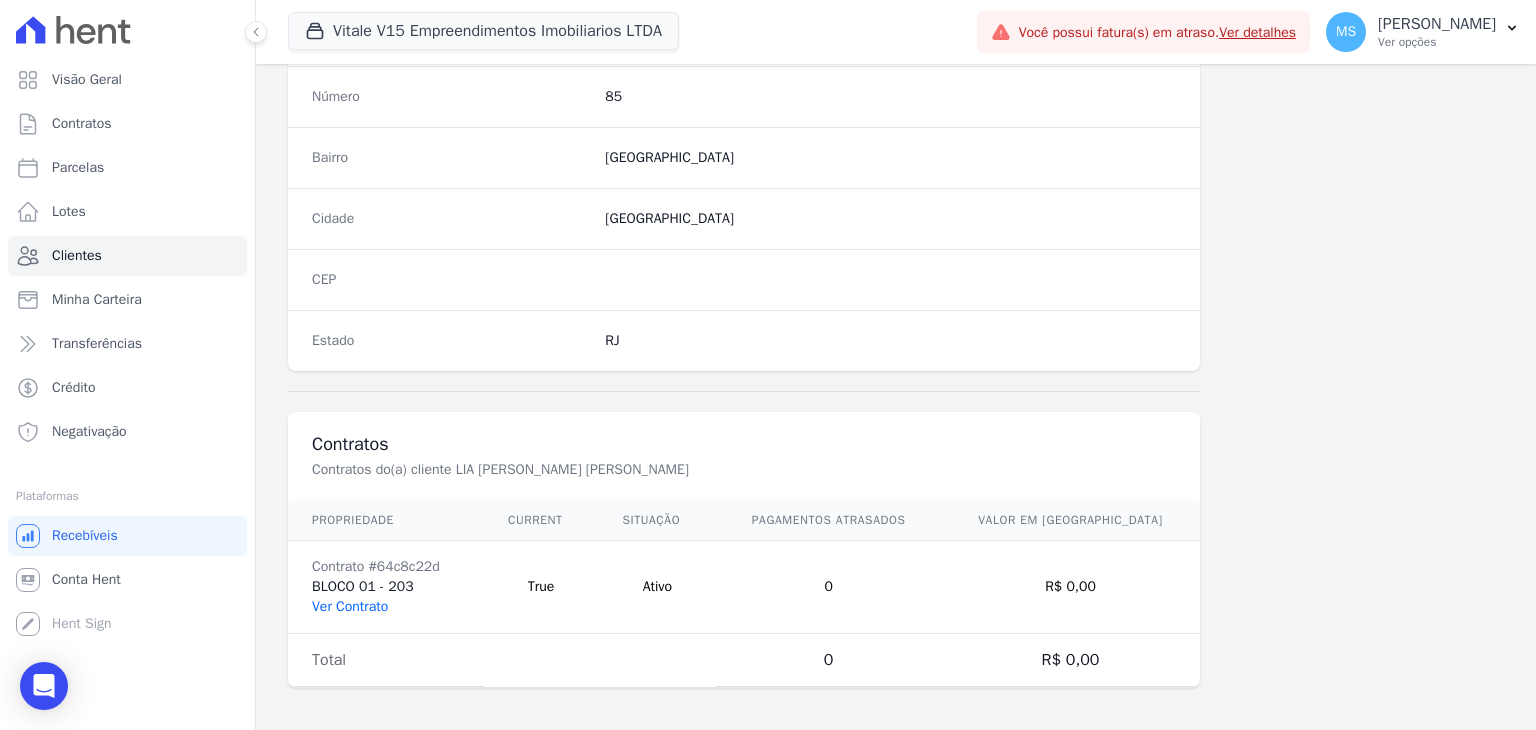 click on "Ver Contrato" at bounding box center [350, 606] 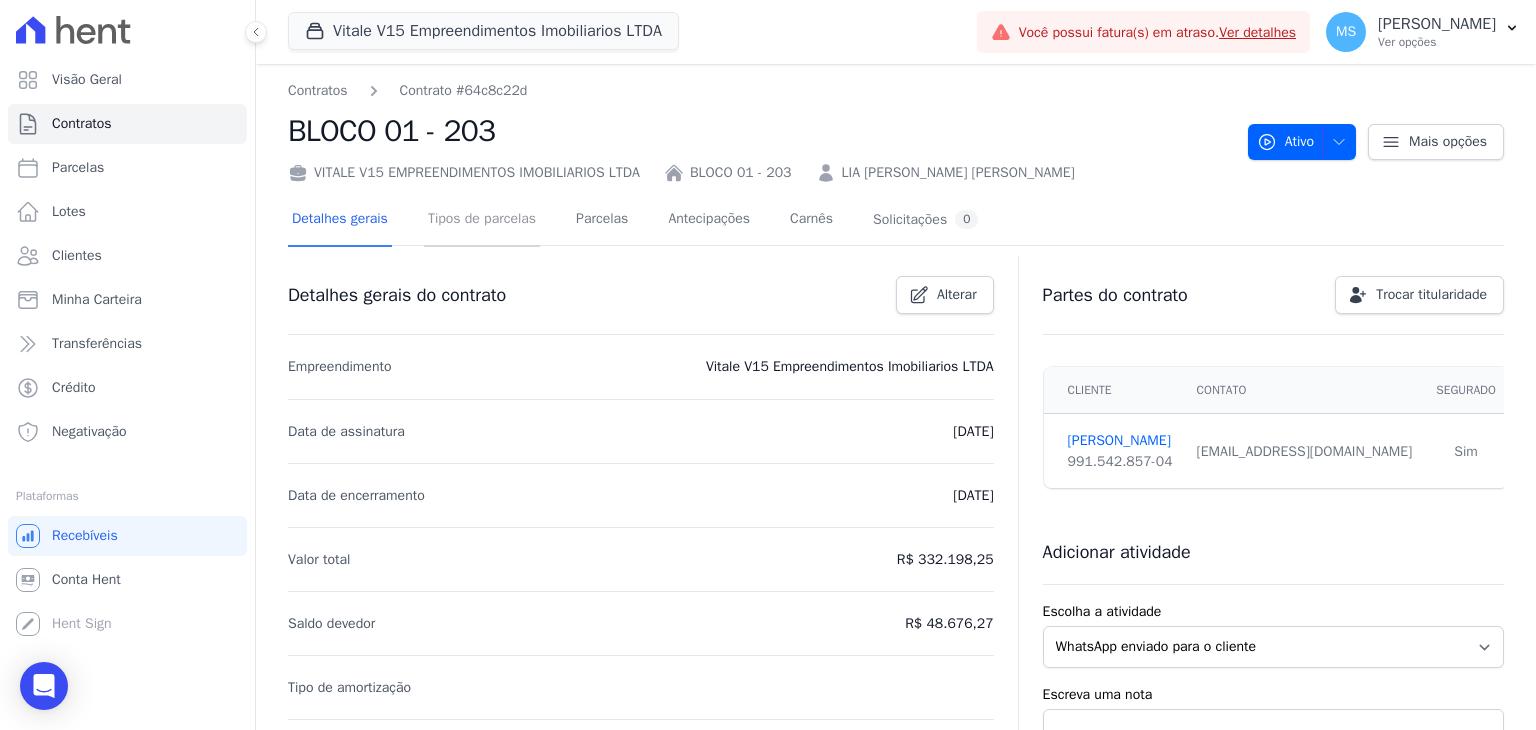 click on "Tipos de parcelas" at bounding box center [482, 220] 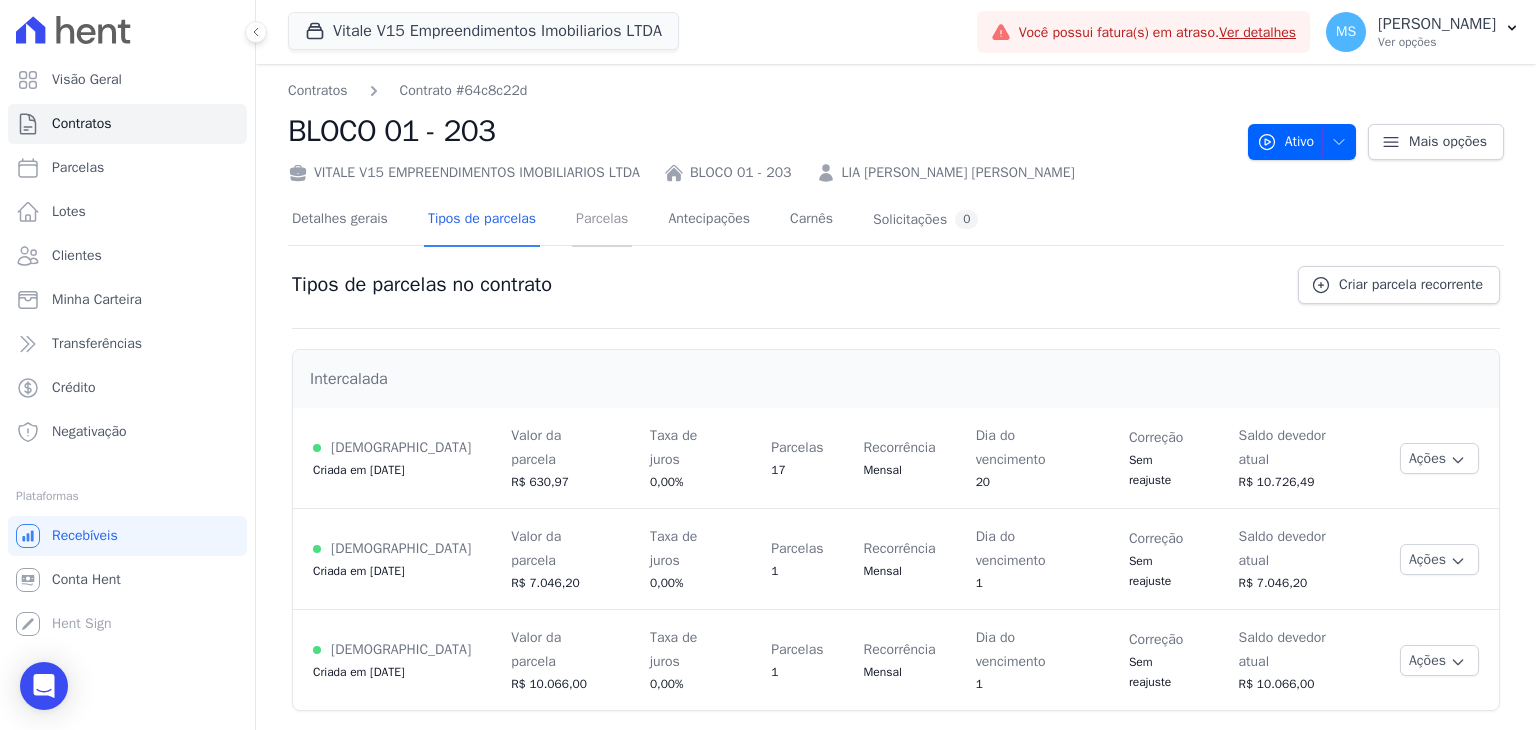 click on "Parcelas" at bounding box center (602, 220) 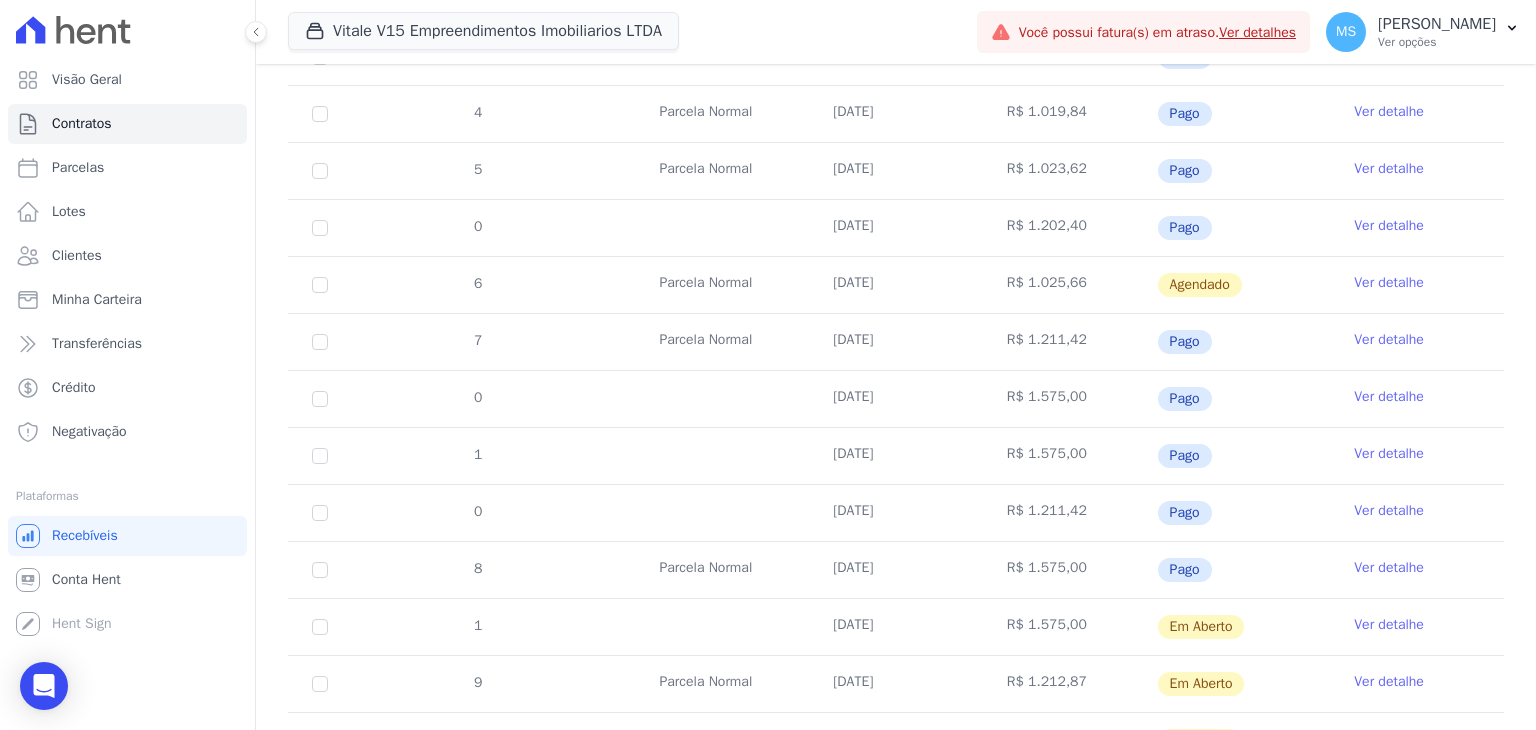 scroll, scrollTop: 500, scrollLeft: 0, axis: vertical 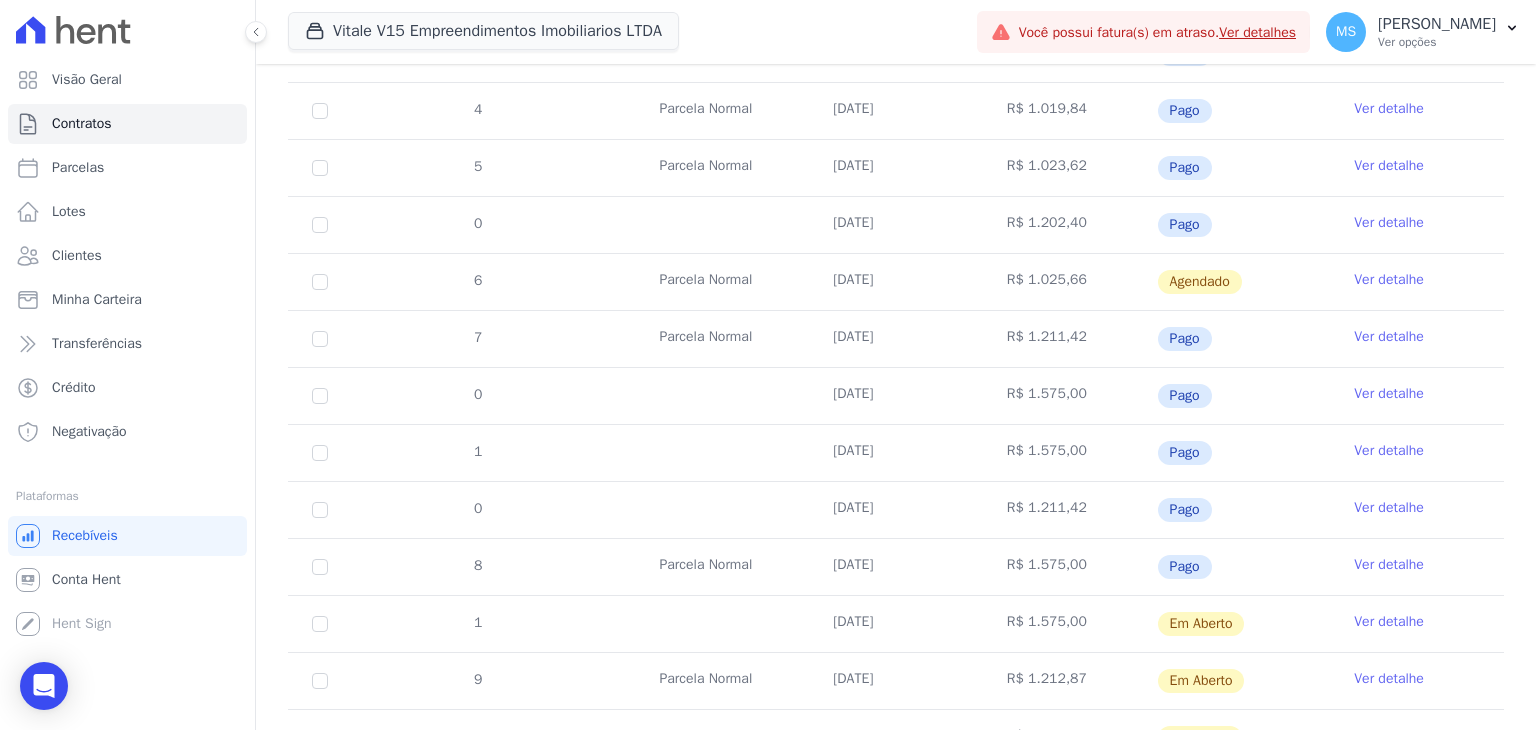 drag, startPoint x: 825, startPoint y: 565, endPoint x: 1080, endPoint y: 565, distance: 255 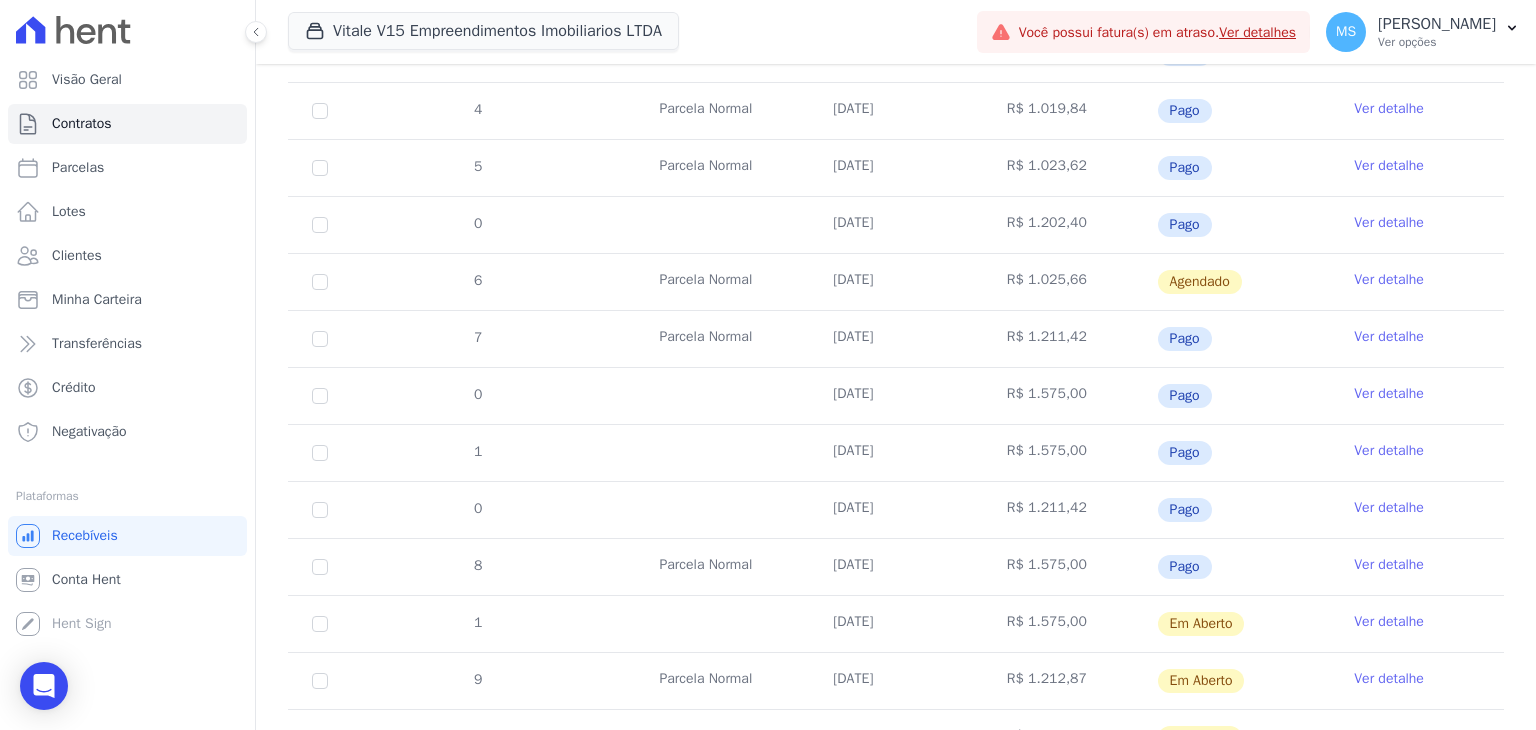 click on "Ver detalhe" at bounding box center [1389, 565] 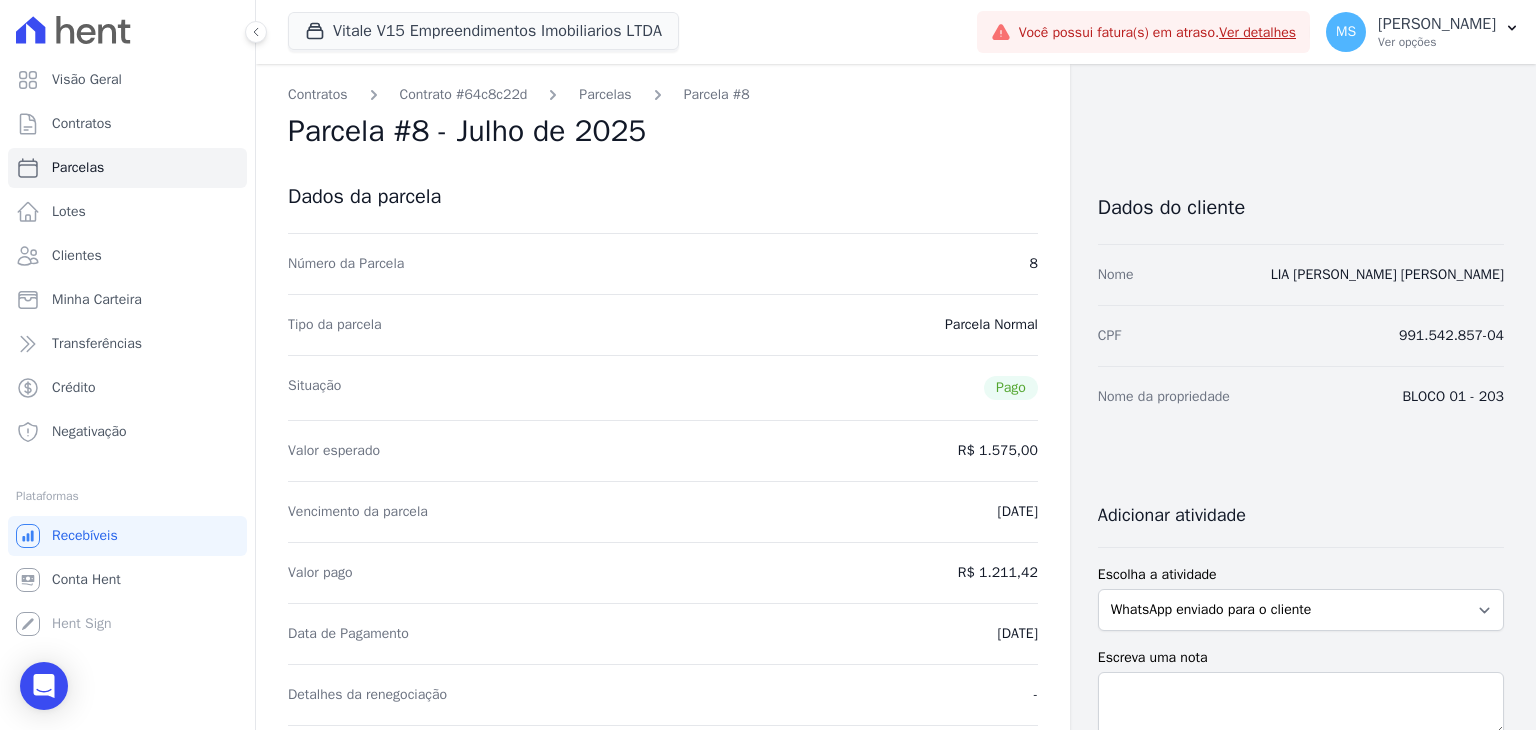 scroll, scrollTop: 0, scrollLeft: 0, axis: both 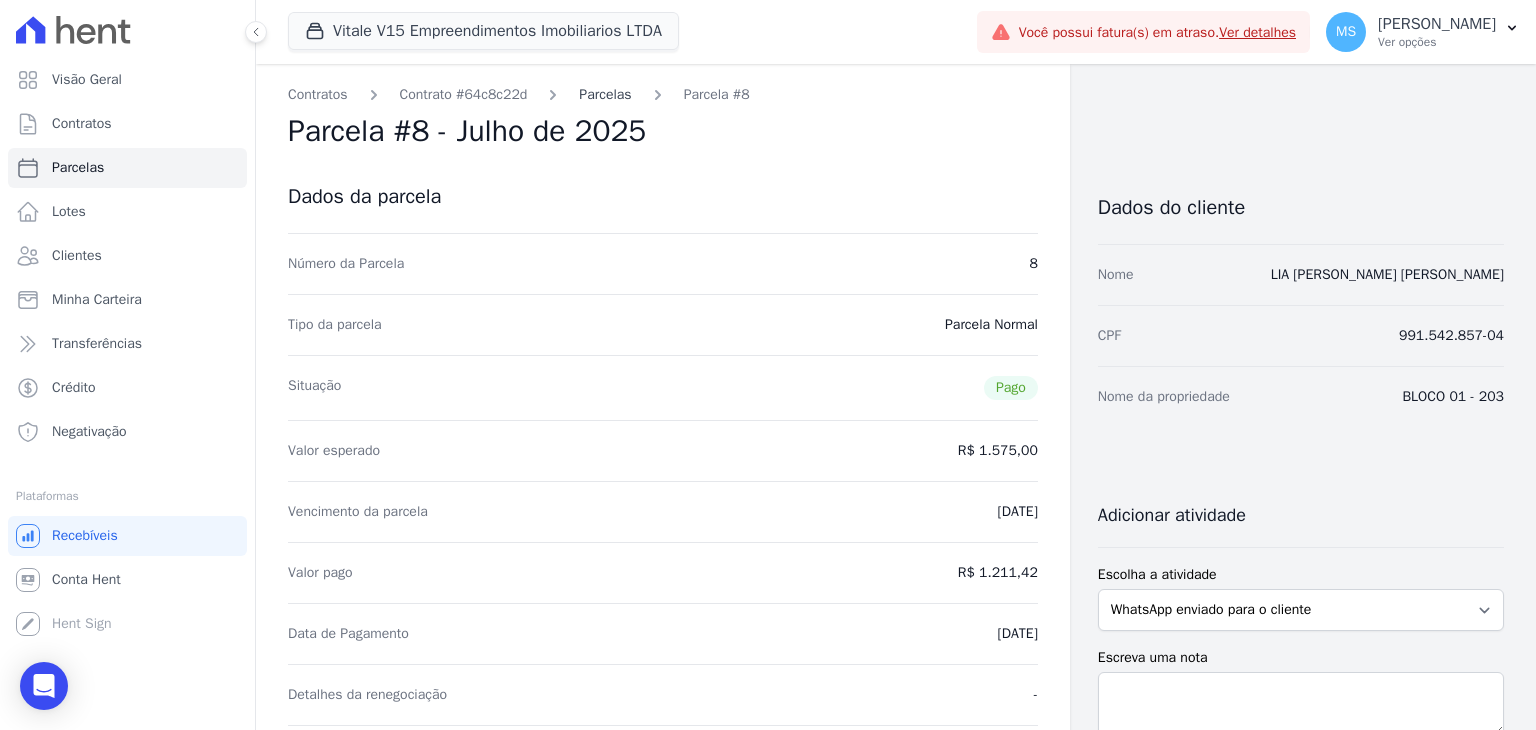 click on "Parcelas" at bounding box center [605, 94] 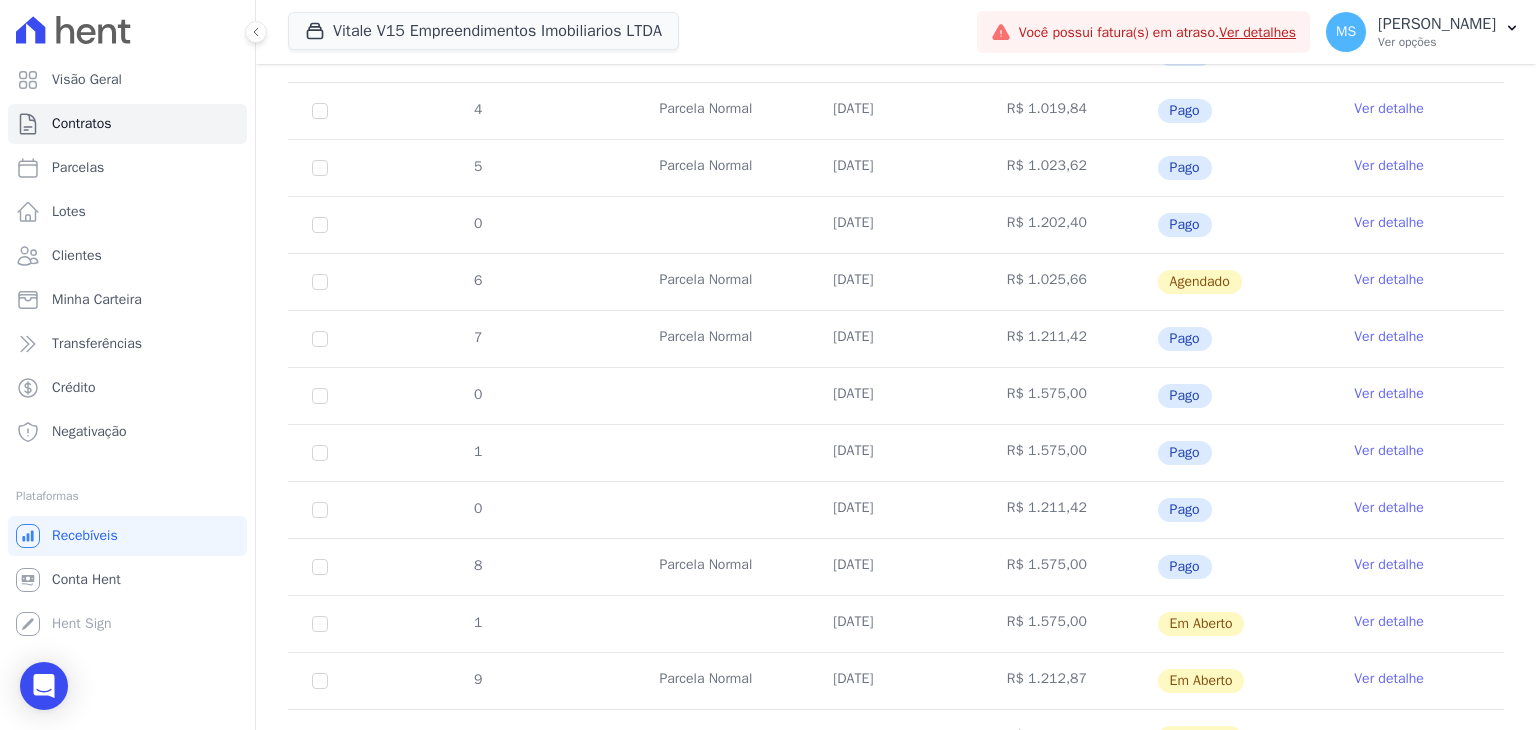 scroll, scrollTop: 600, scrollLeft: 0, axis: vertical 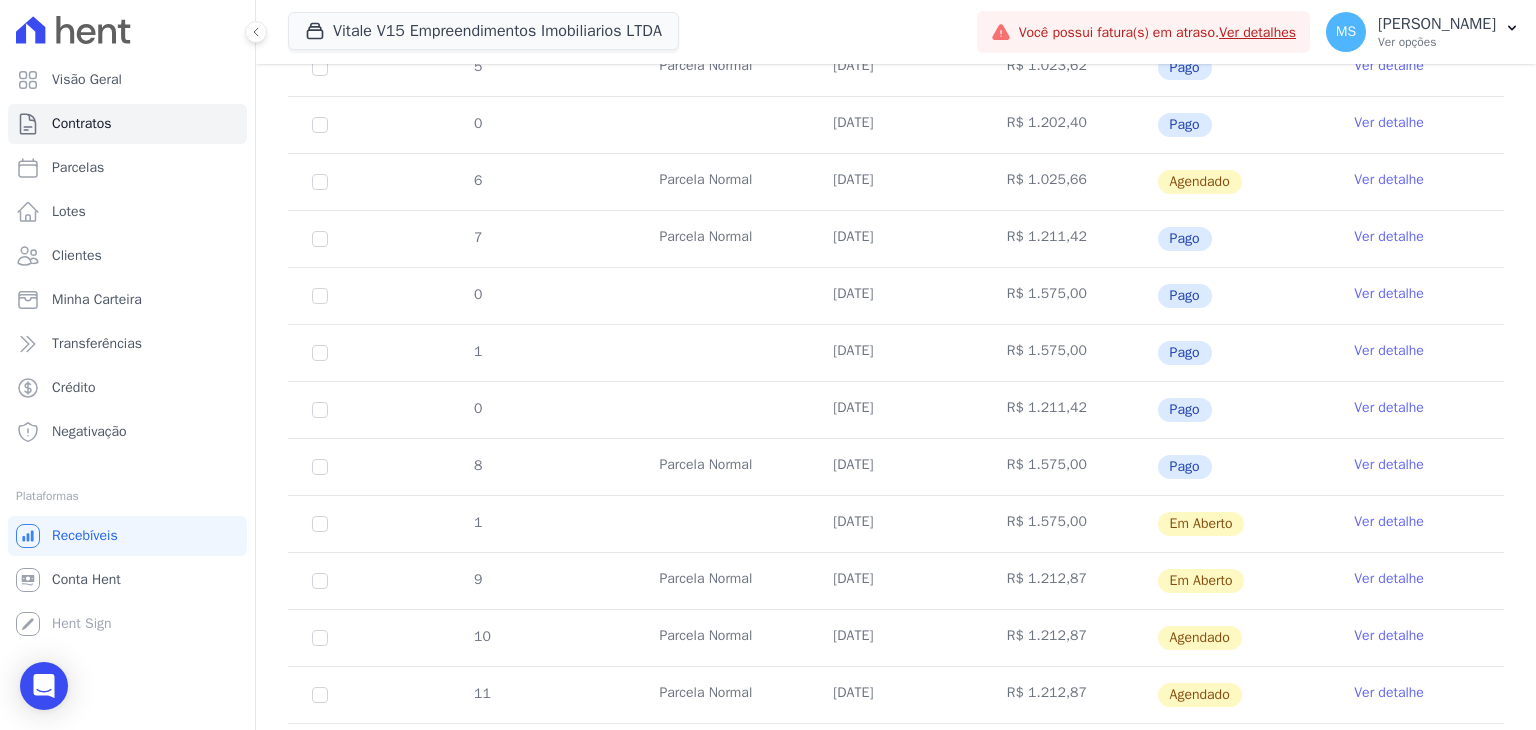 click on "Ver detalhe" at bounding box center [1389, 465] 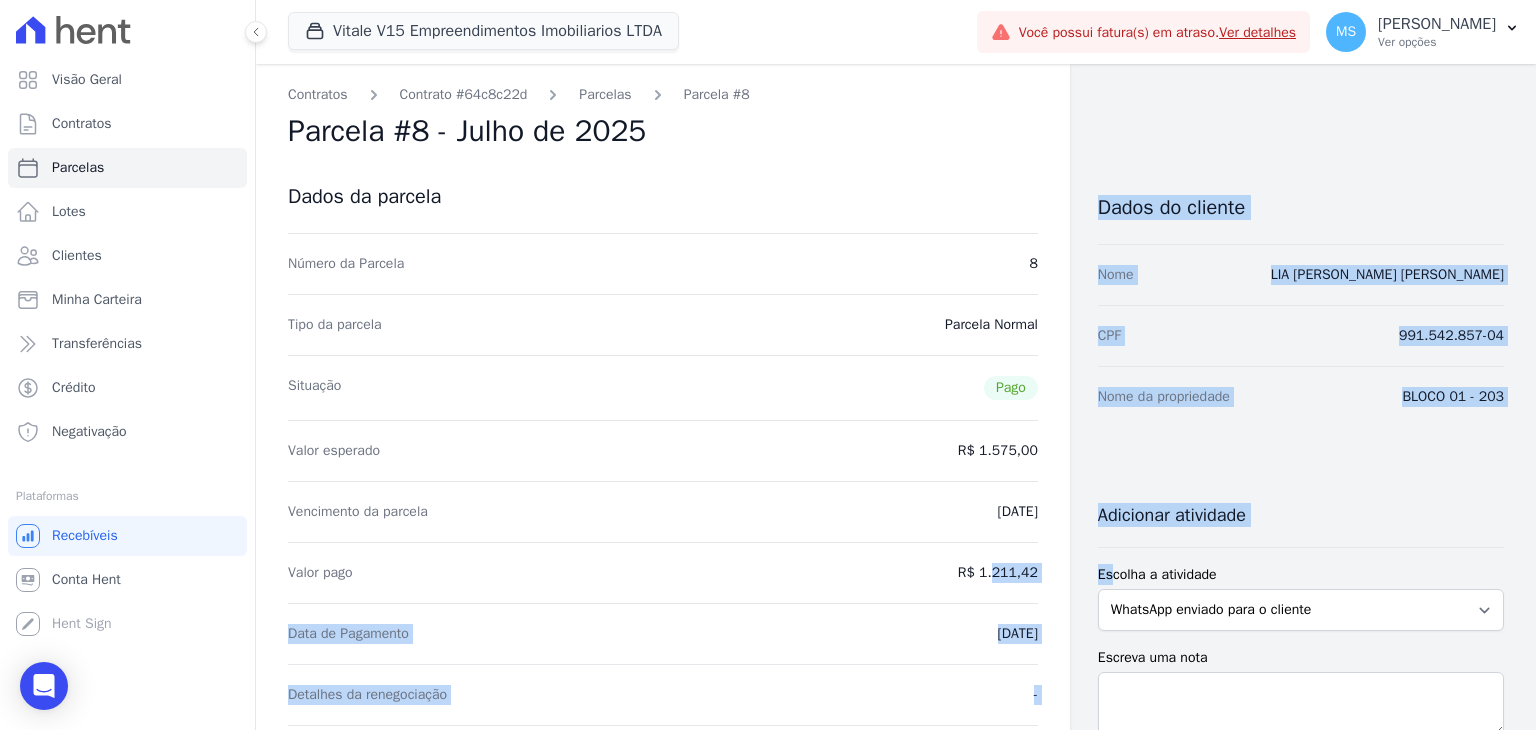 drag, startPoint x: 956, startPoint y: 570, endPoint x: 1080, endPoint y: 571, distance: 124.004036 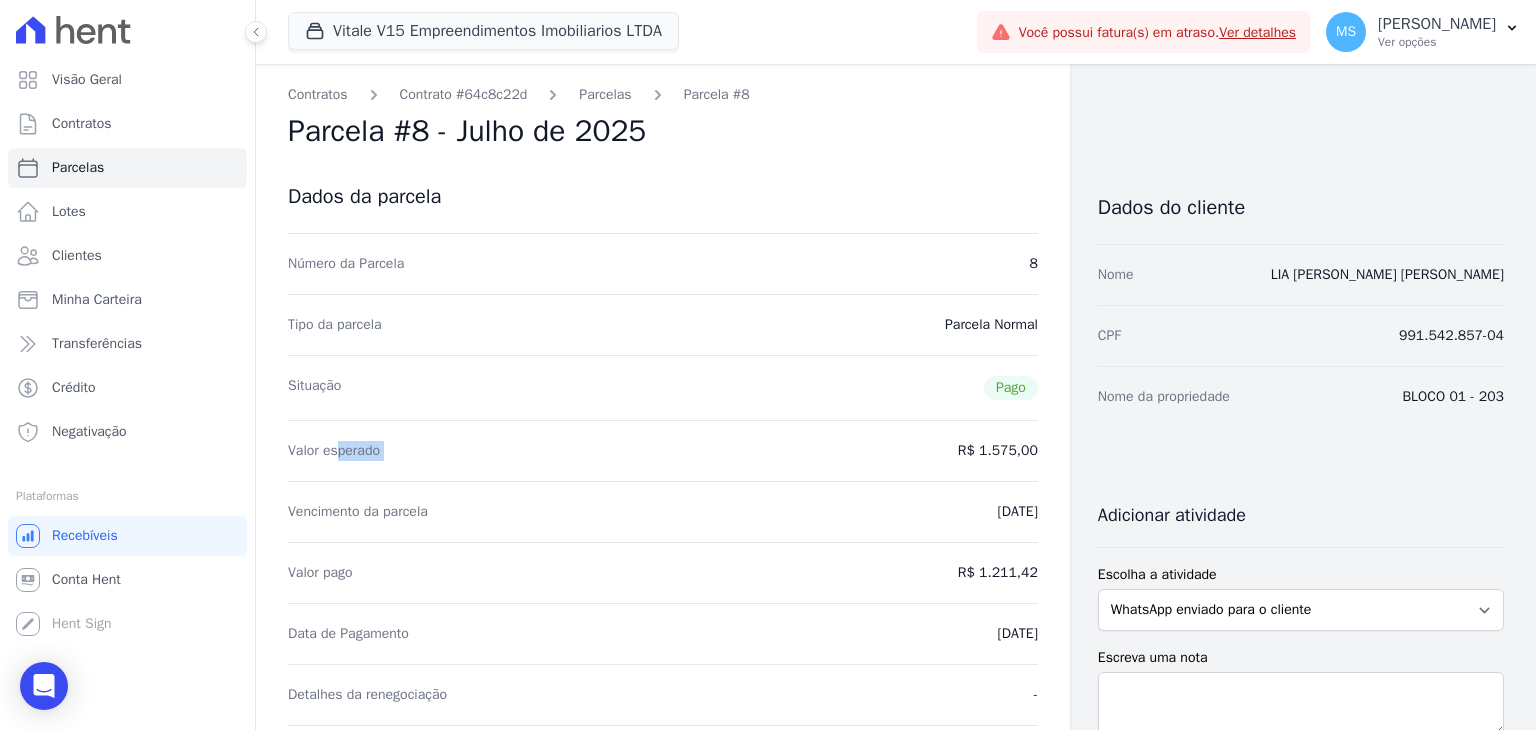 drag, startPoint x: 343, startPoint y: 449, endPoint x: 764, endPoint y: 446, distance: 421.01068 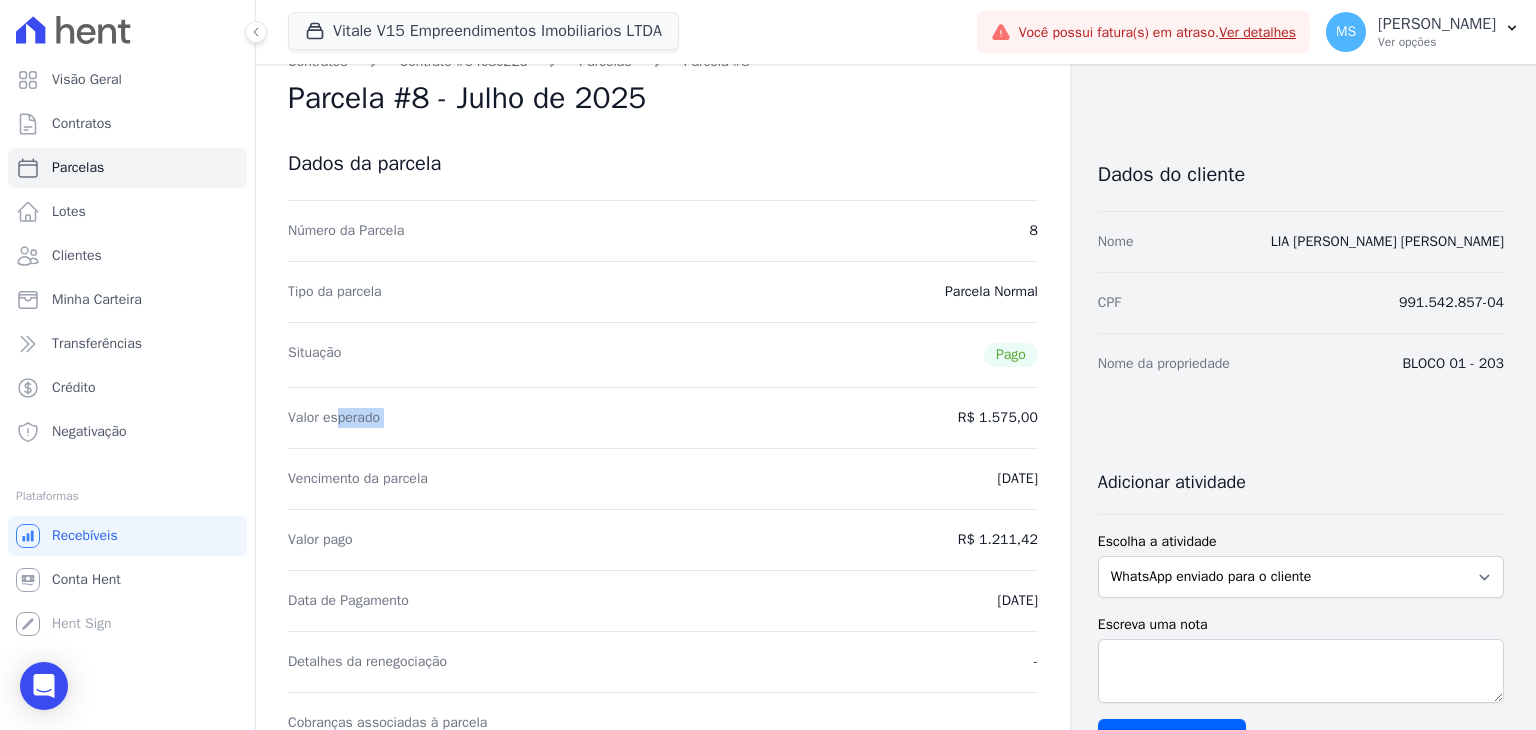 scroll, scrollTop: 0, scrollLeft: 0, axis: both 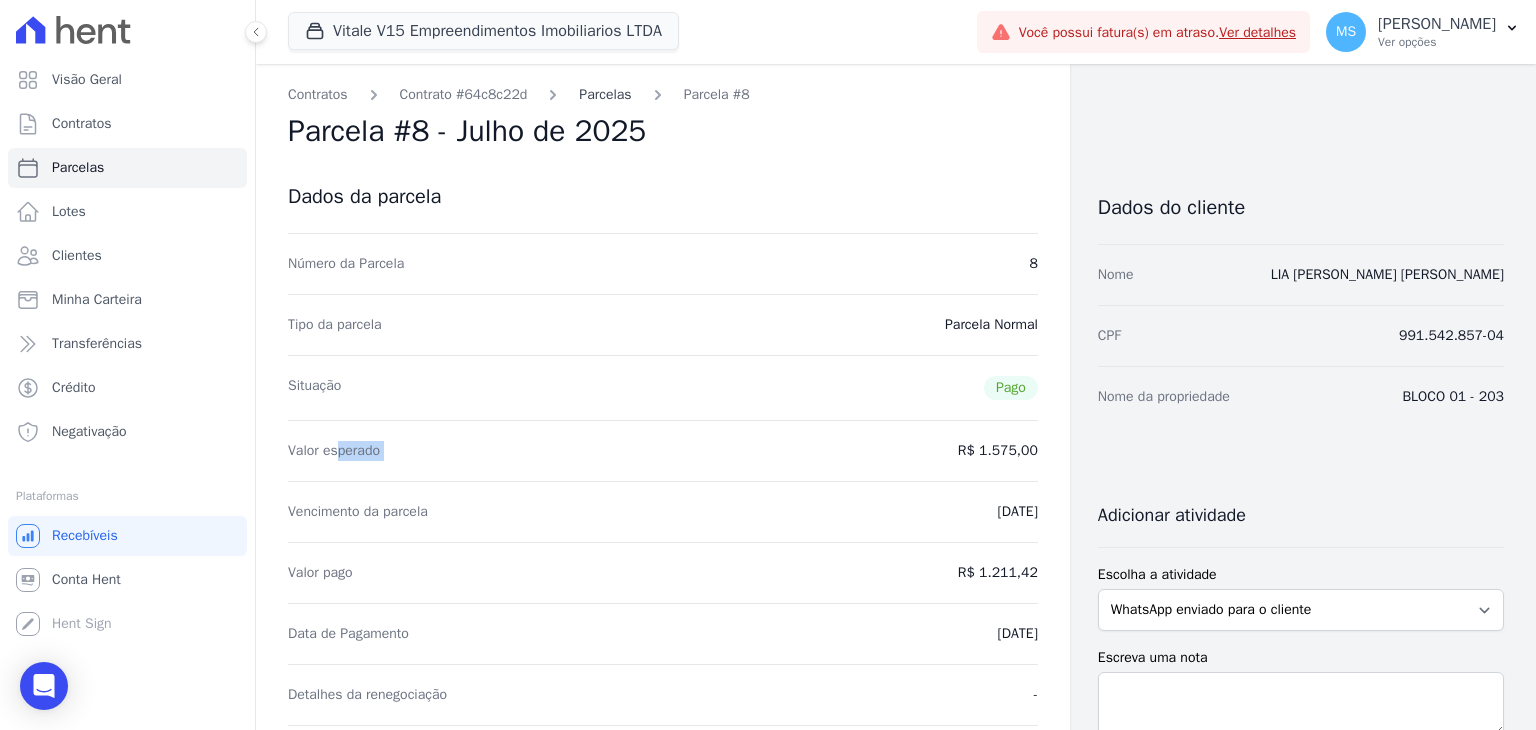click on "Parcelas" at bounding box center (605, 94) 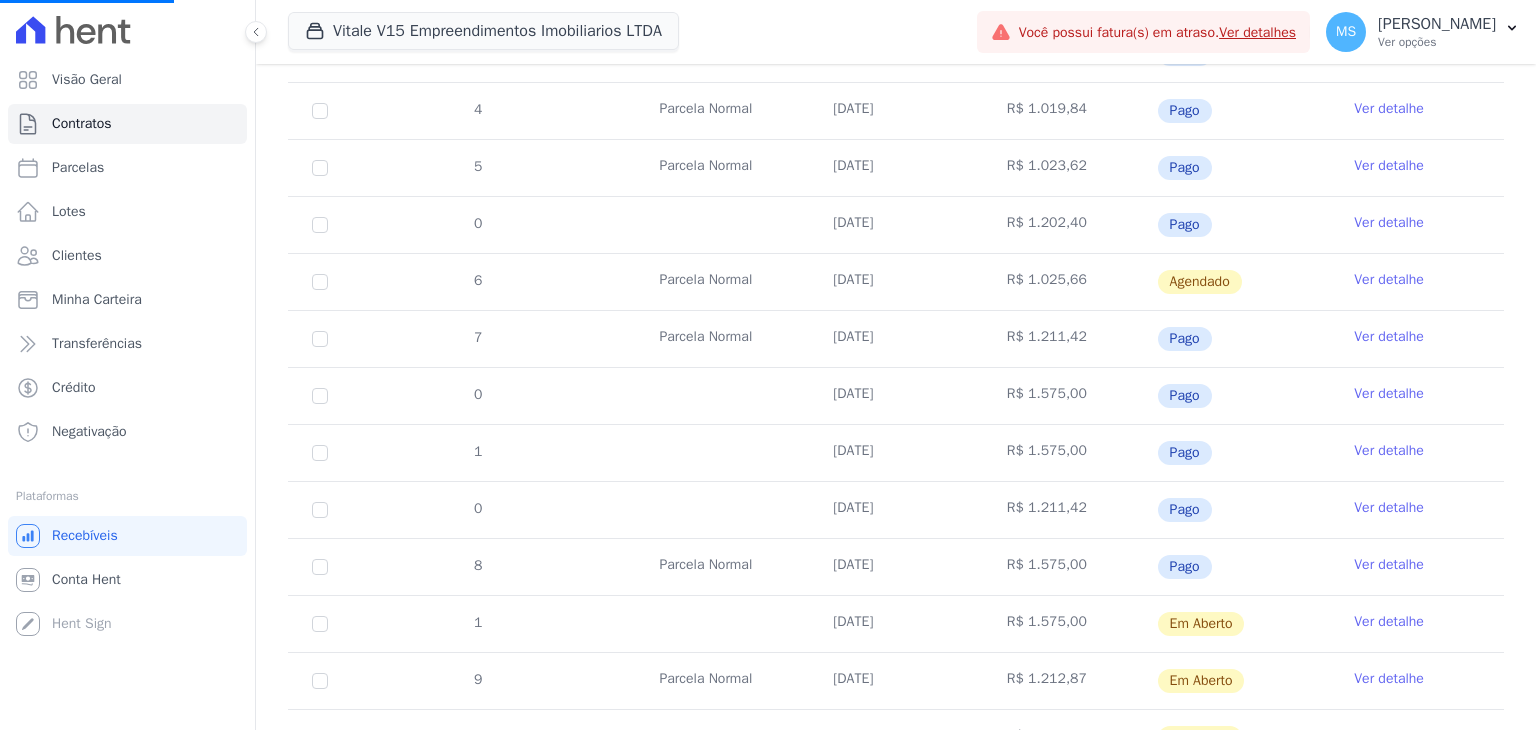 scroll, scrollTop: 552, scrollLeft: 0, axis: vertical 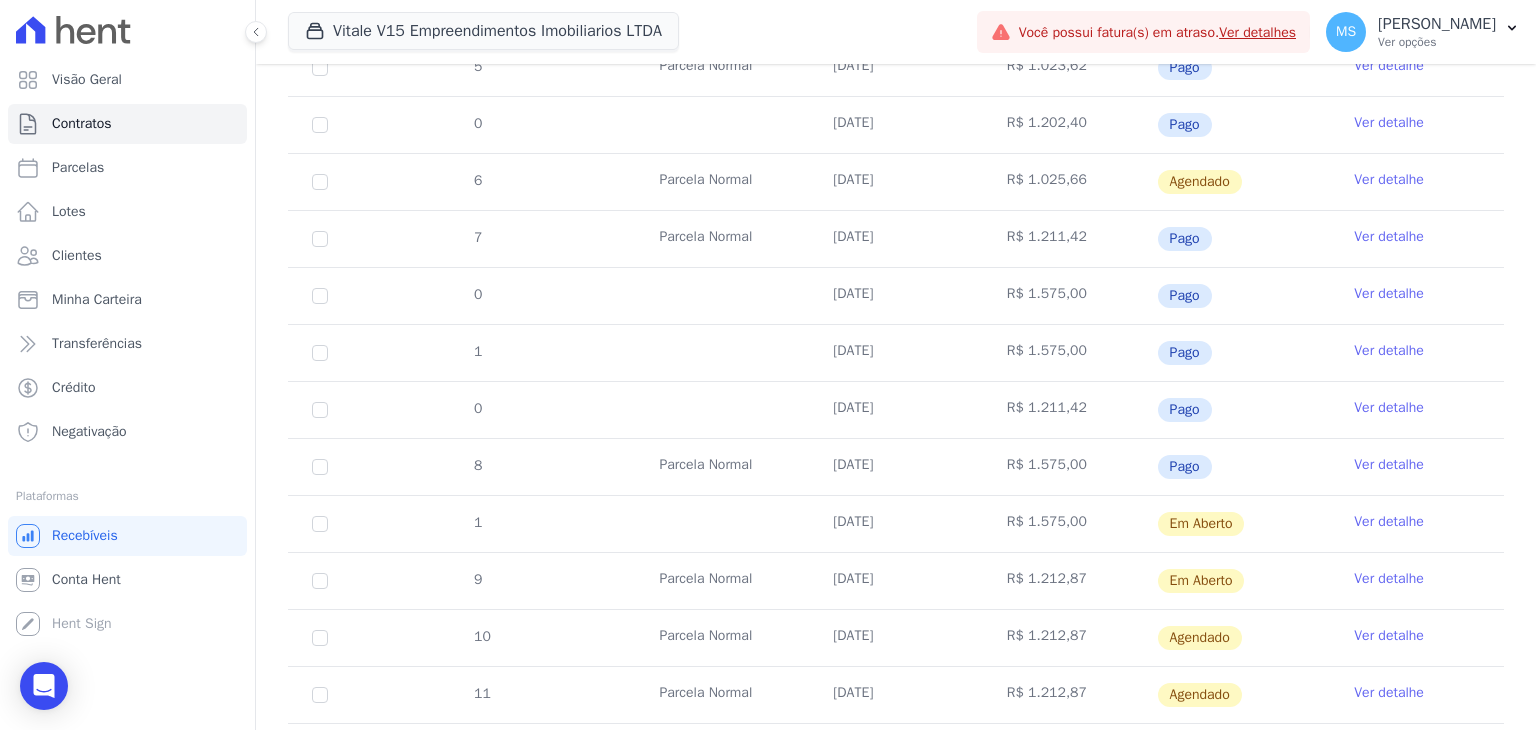 click on "Ver detalhe" at bounding box center [1389, 465] 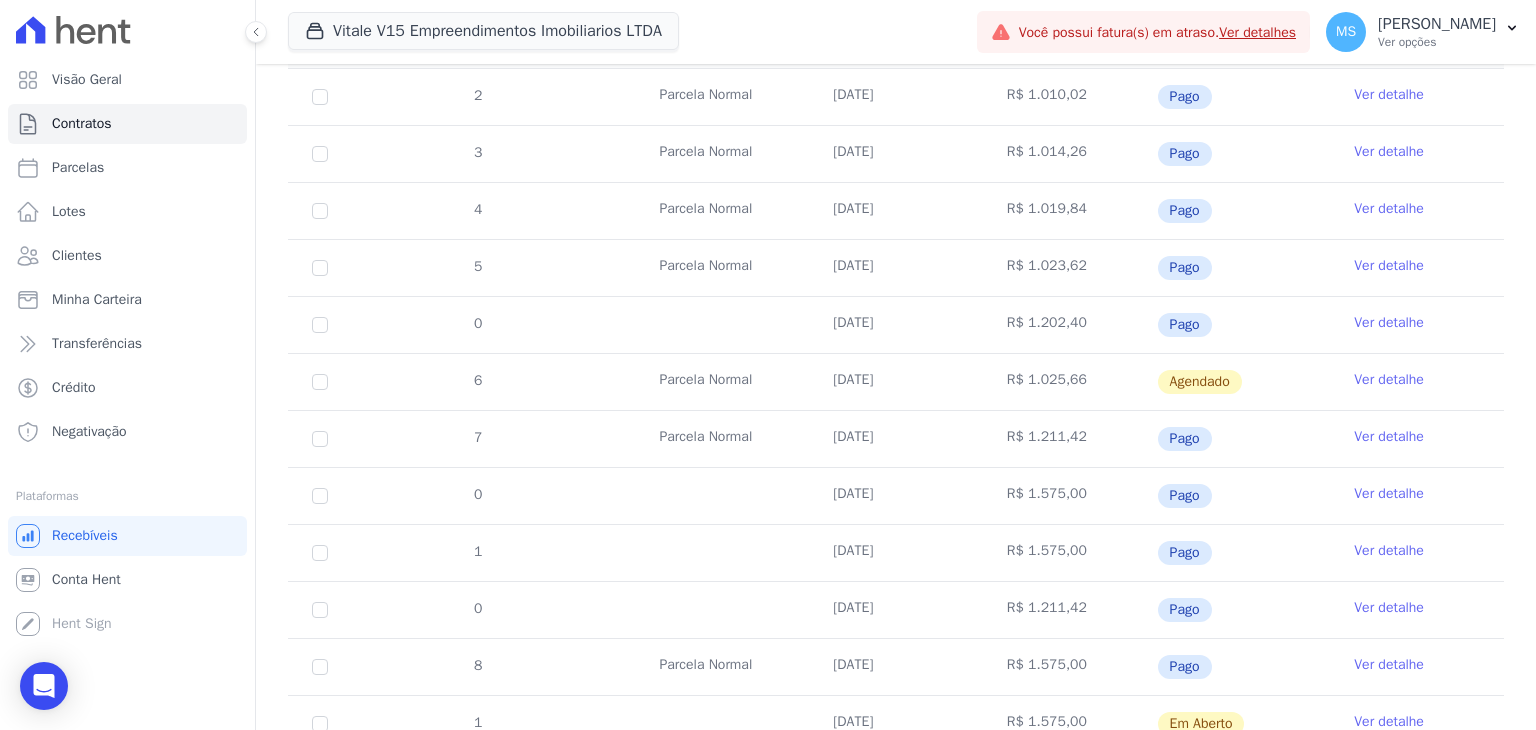 scroll, scrollTop: 500, scrollLeft: 0, axis: vertical 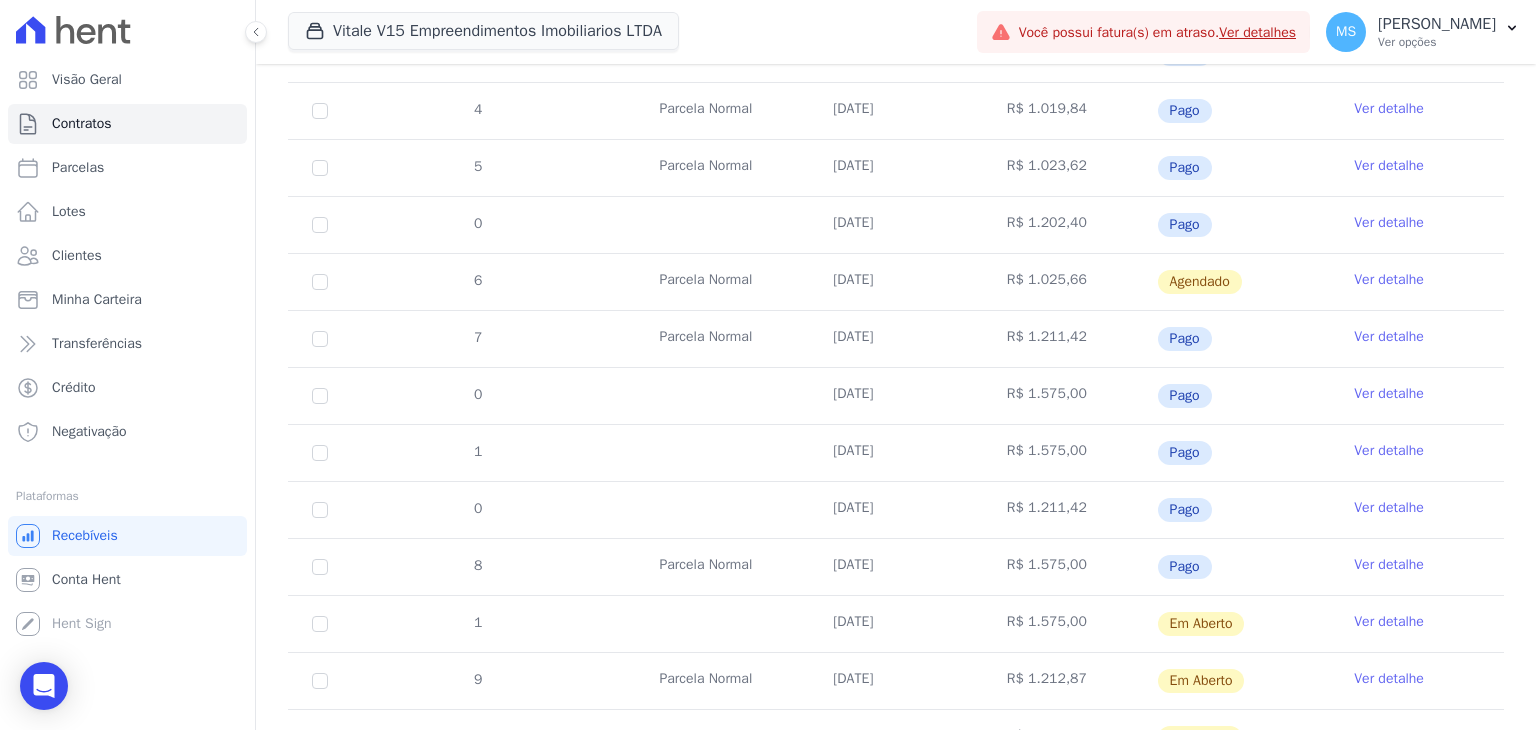 click on "Ver detalhe" at bounding box center [1389, 508] 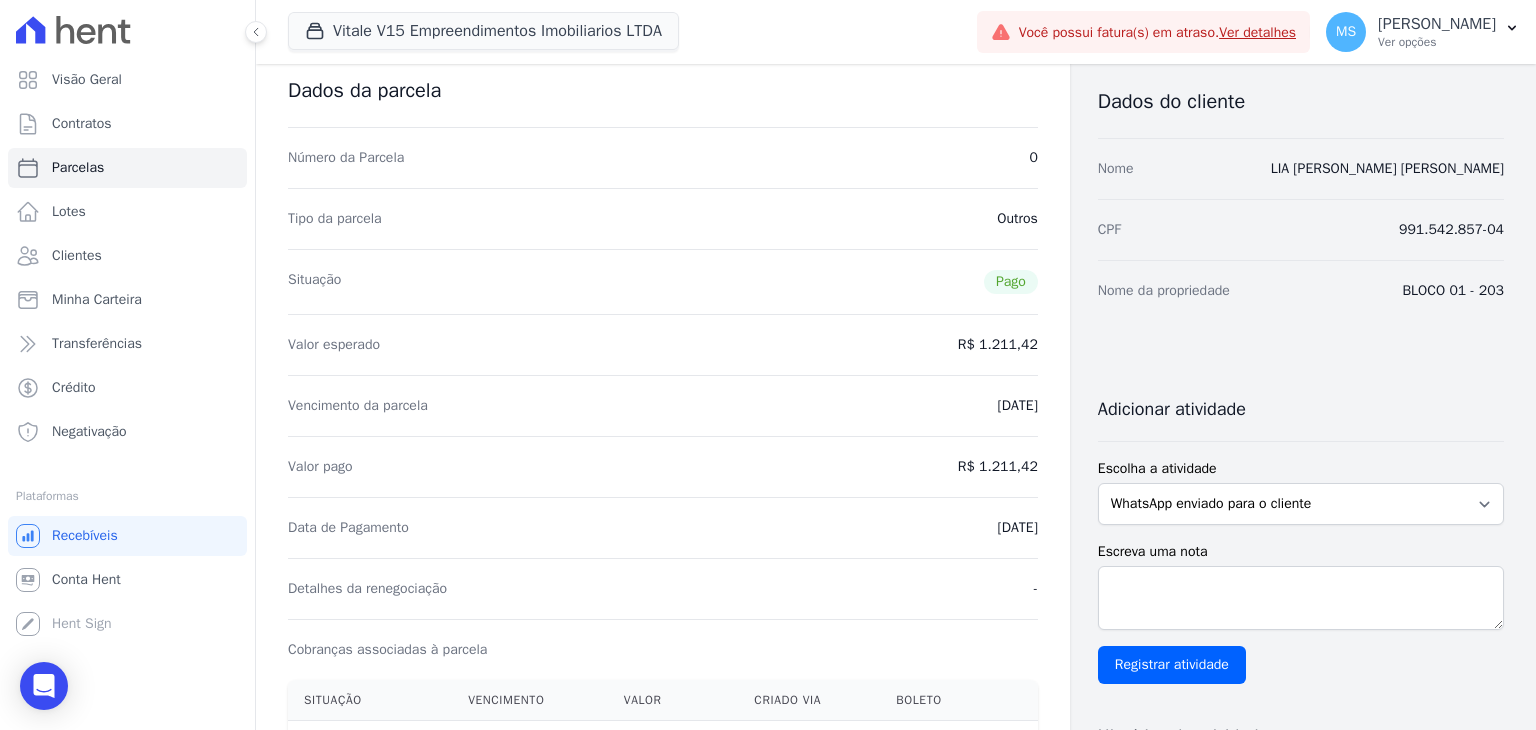 scroll, scrollTop: 0, scrollLeft: 0, axis: both 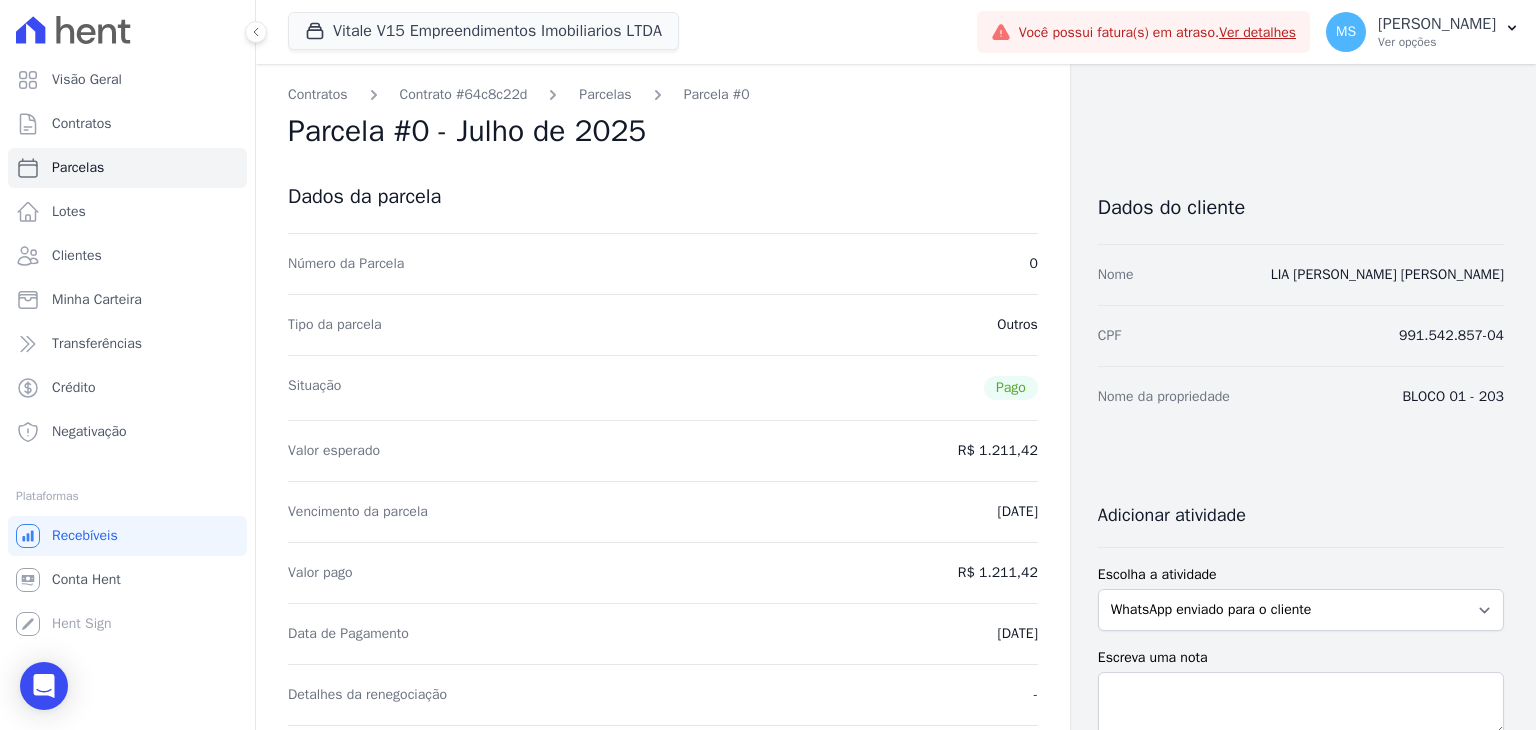 click on "Contratos
Contrato
#64c8c22d
[GEOGRAPHIC_DATA]
Parcela
#0
Parcela #0 - Julho de 2025
Dados da parcela
Número da Parcela
0
Tipo da parcela
Outros
Situação
Pago
Valor esperado
R$ 1.211,42
Vencimento da parcela
[DATE]
[GEOGRAPHIC_DATA]
R$ 1.211,42
Data de Pagamento
[DATE]
Detalhes da renegociação" at bounding box center [663, 865] 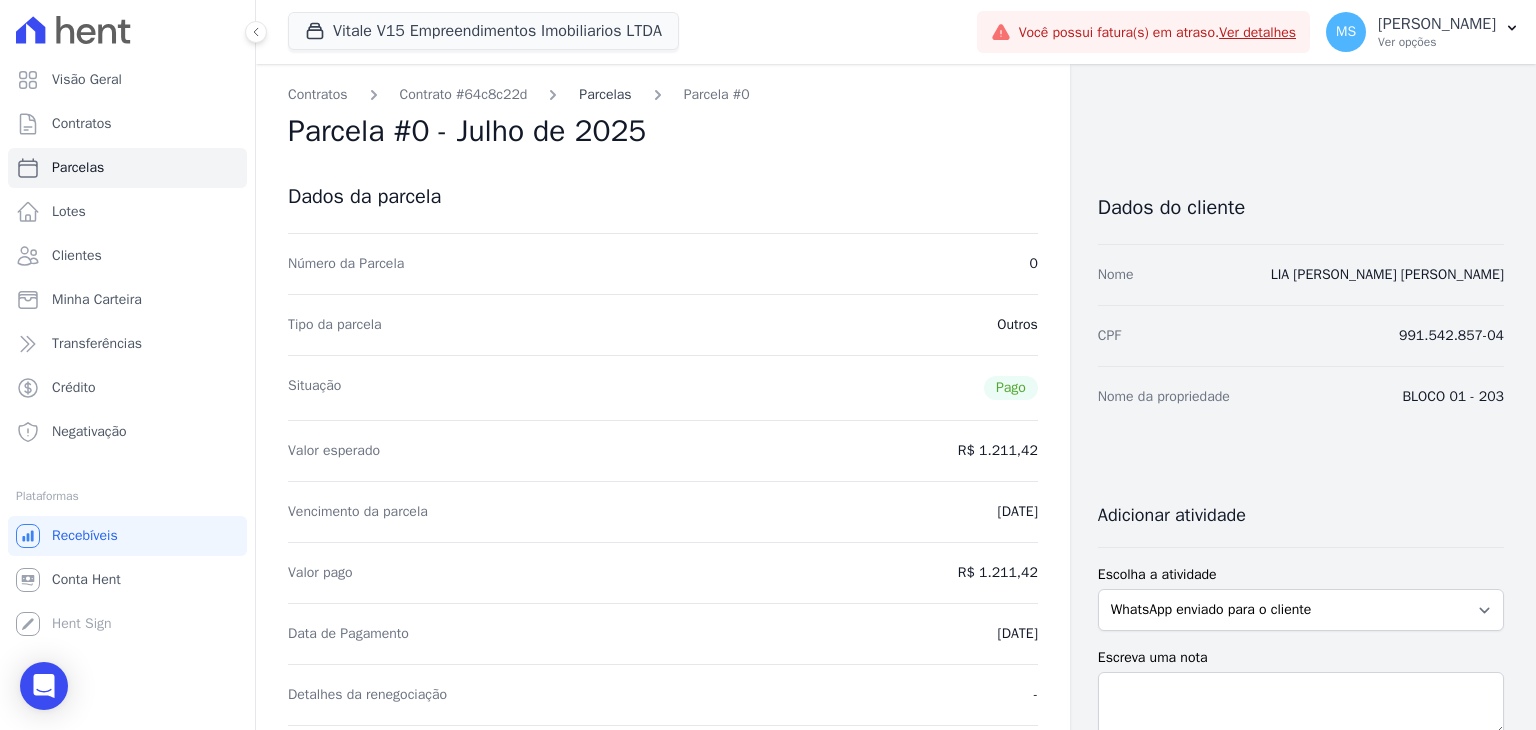 click on "Parcelas" at bounding box center (605, 94) 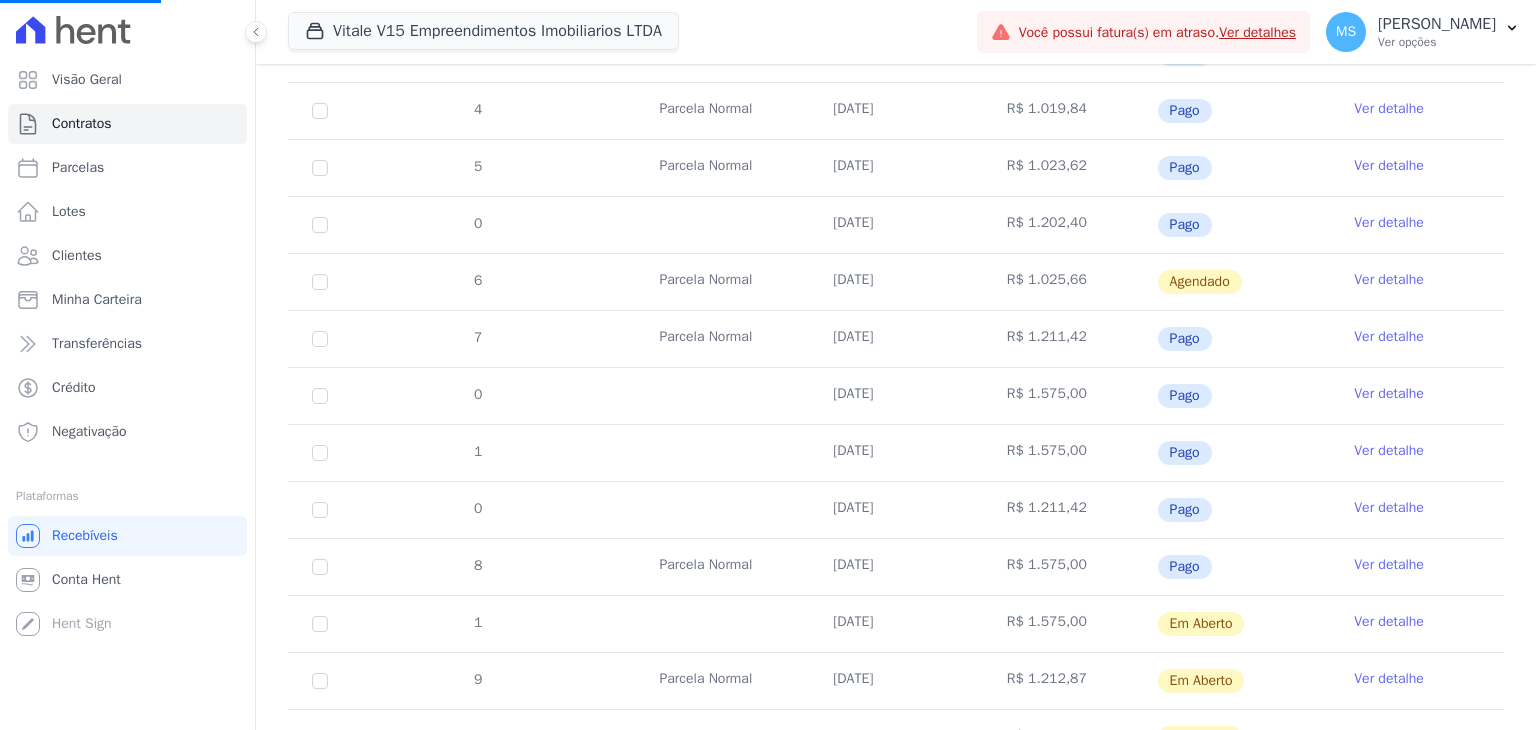 scroll, scrollTop: 606, scrollLeft: 0, axis: vertical 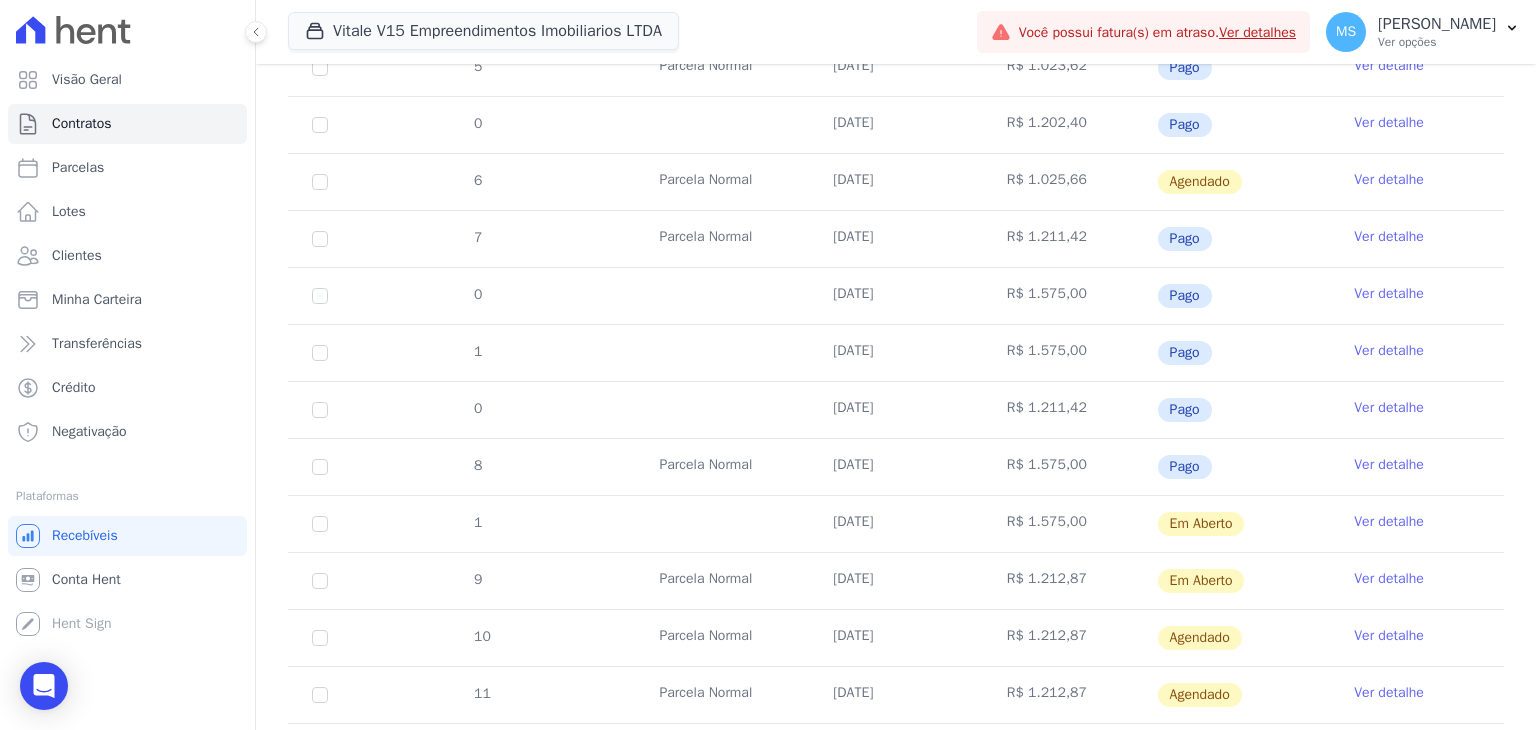 drag, startPoint x: 1012, startPoint y: 466, endPoint x: 1100, endPoint y: 466, distance: 88 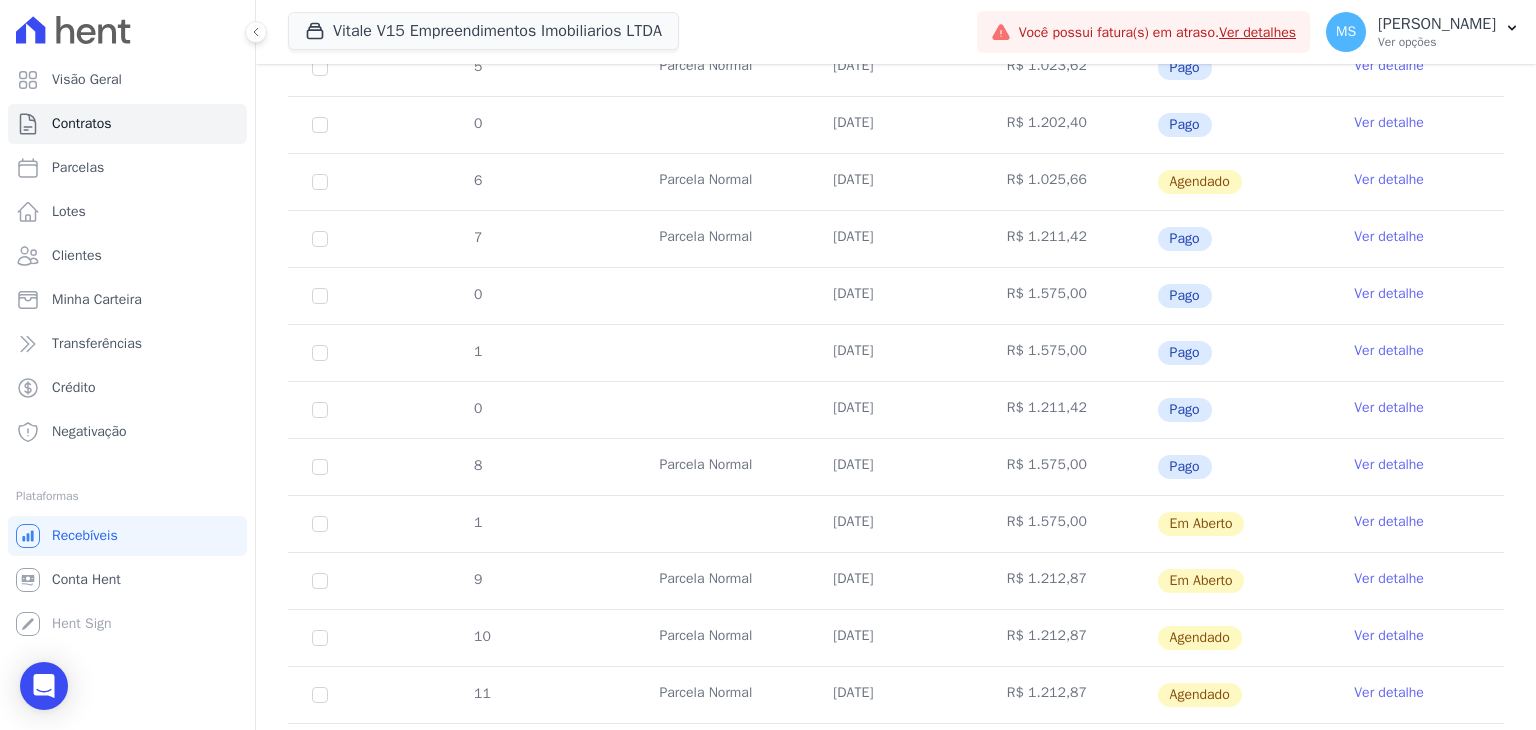 click on "Ver detalhe" at bounding box center [1389, 408] 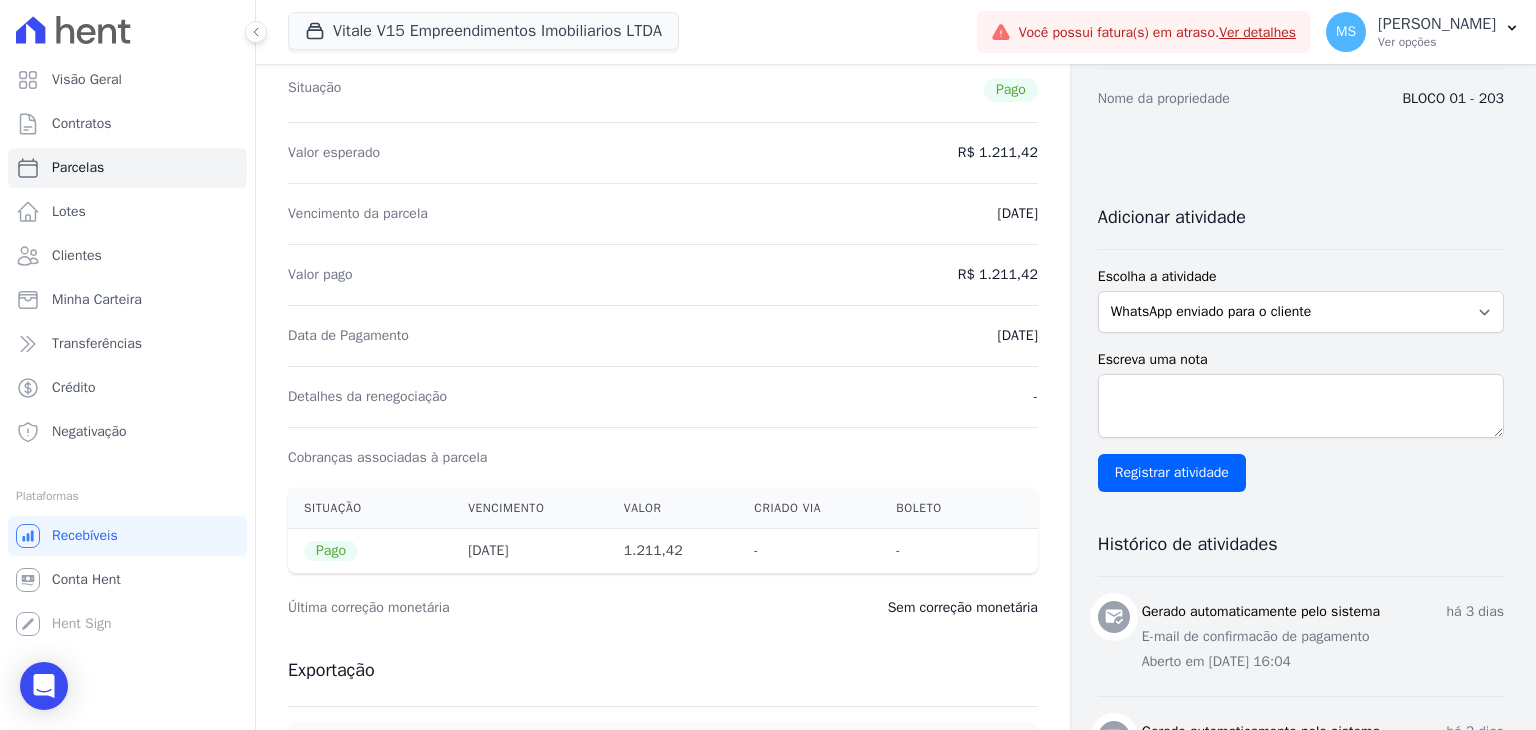 scroll, scrollTop: 300, scrollLeft: 0, axis: vertical 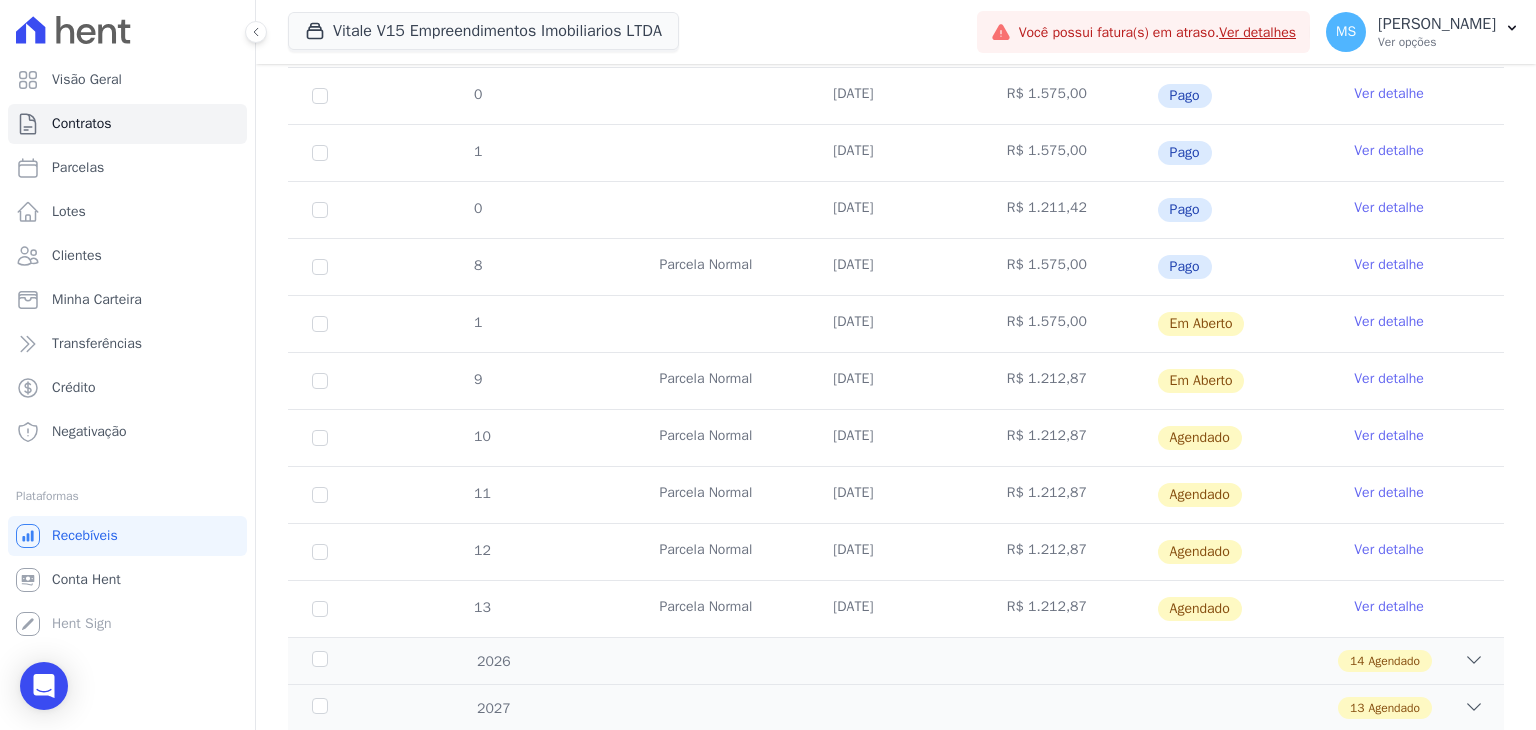 click on "Ver detalhe" at bounding box center [1389, 322] 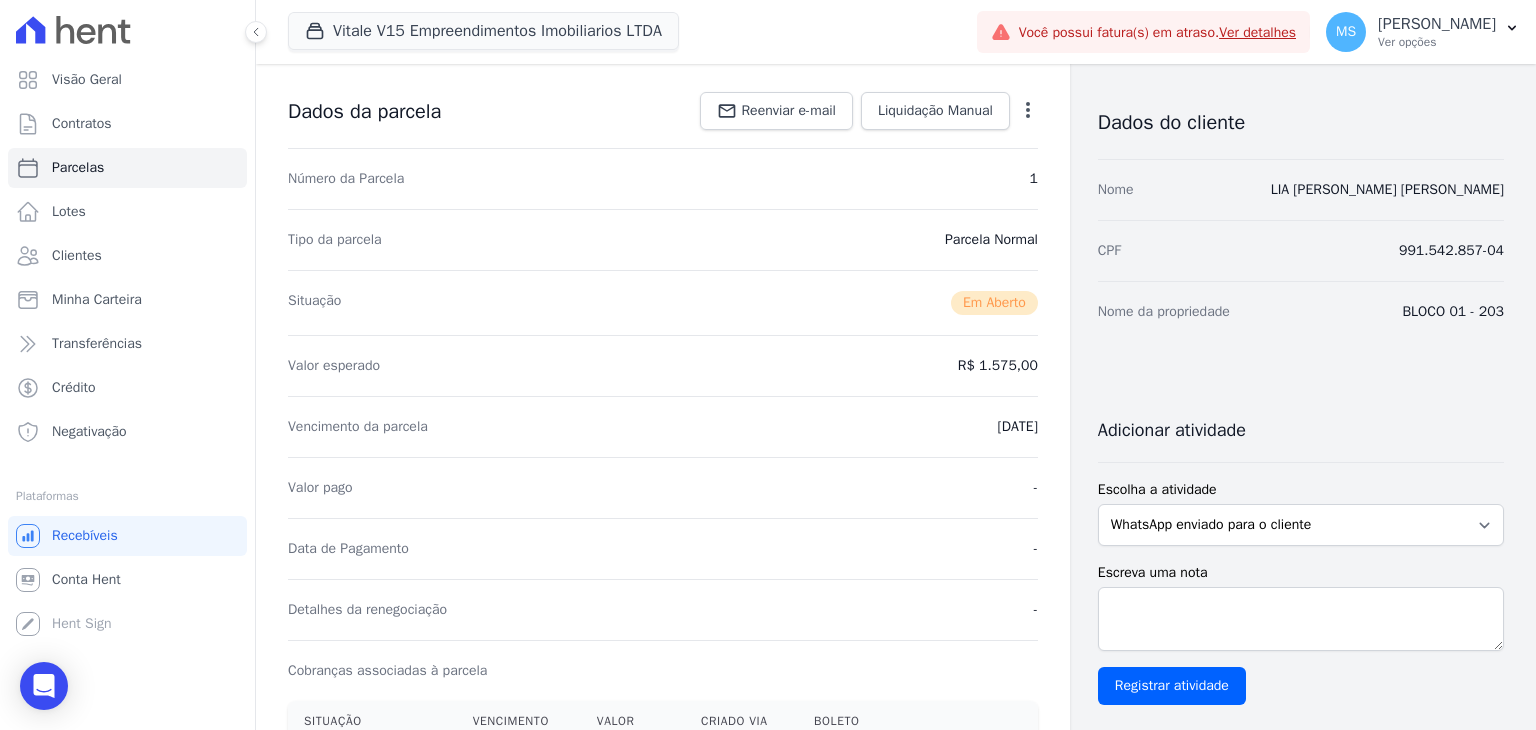 scroll, scrollTop: 200, scrollLeft: 0, axis: vertical 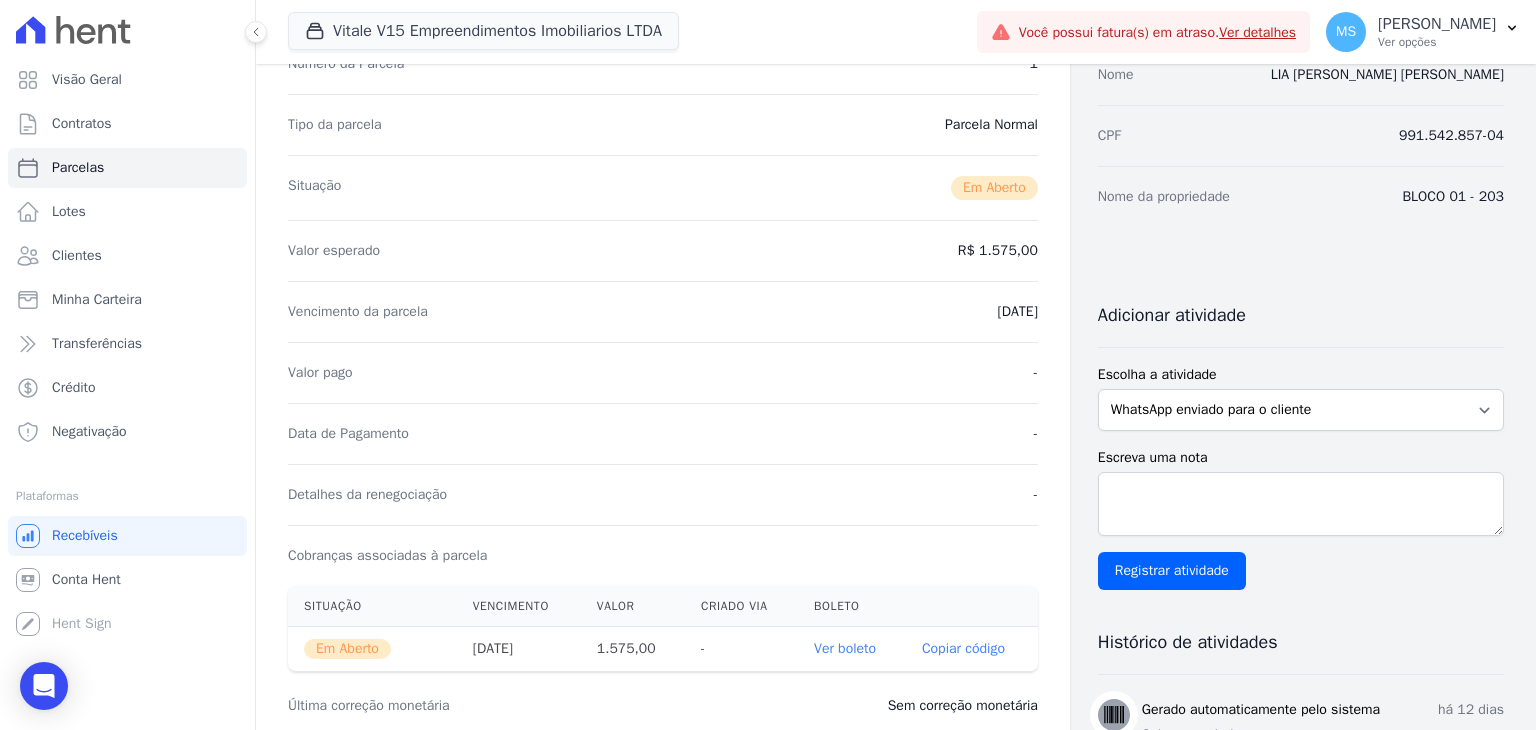 click on "Ver boleto" at bounding box center (845, 648) 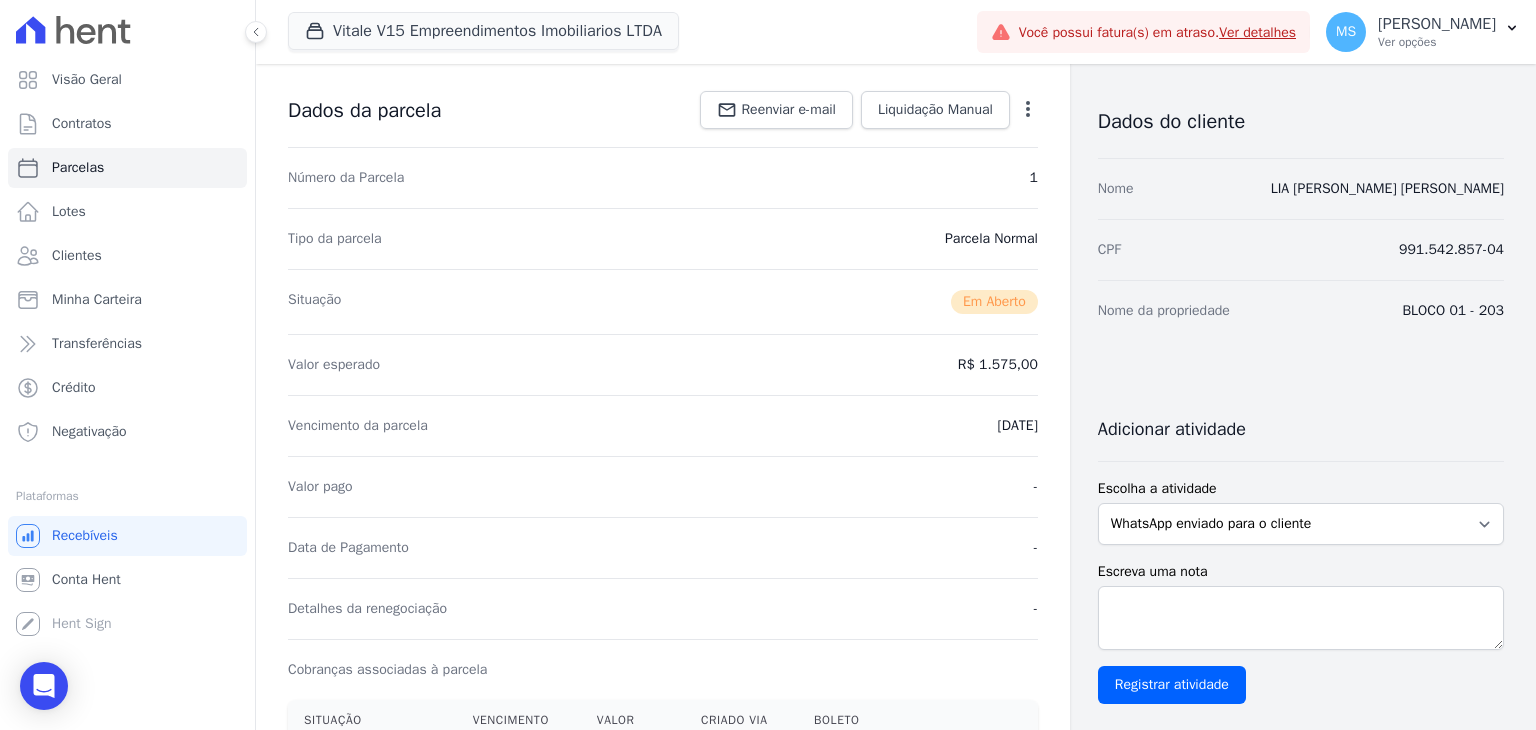 scroll, scrollTop: 0, scrollLeft: 0, axis: both 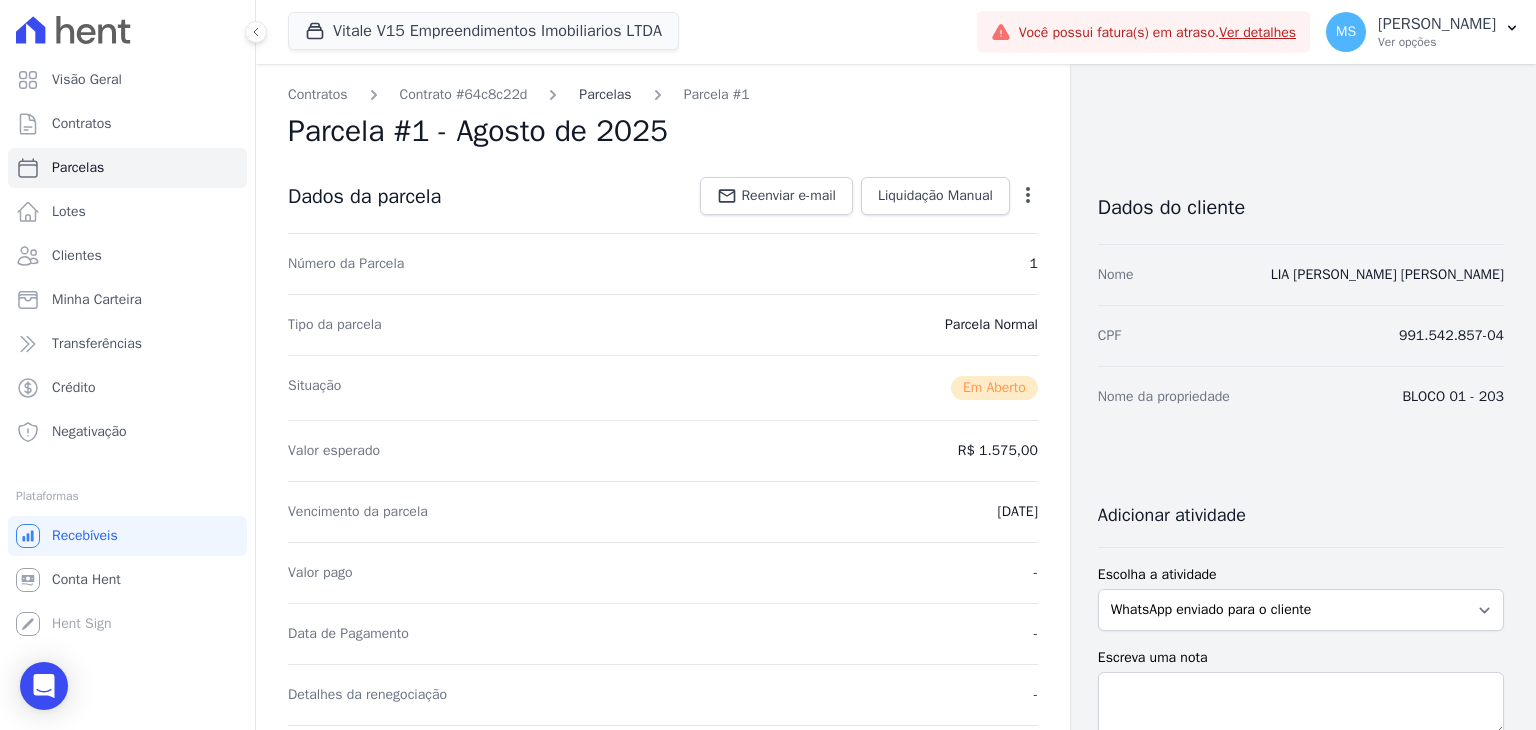 click on "Parcelas" at bounding box center [605, 94] 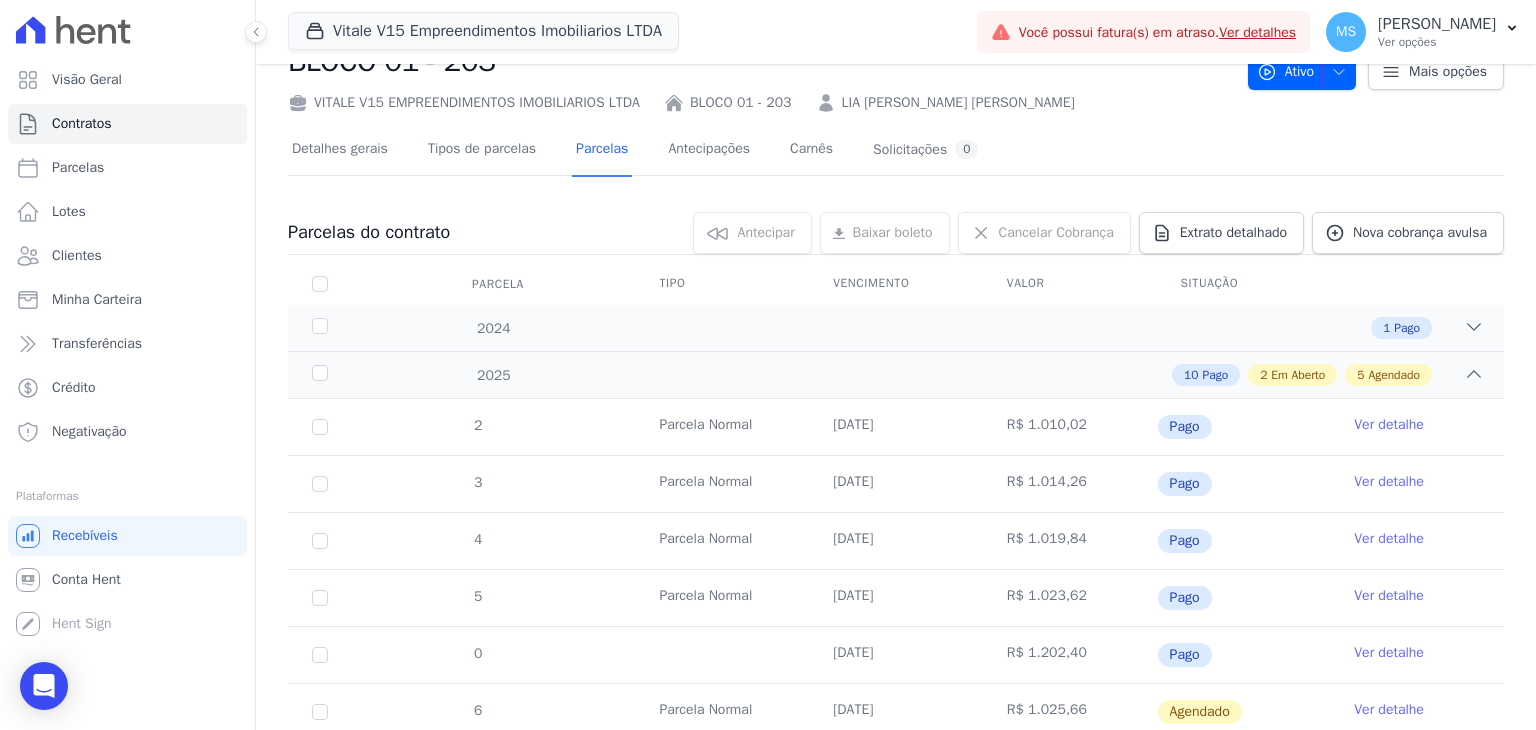 scroll, scrollTop: 100, scrollLeft: 0, axis: vertical 